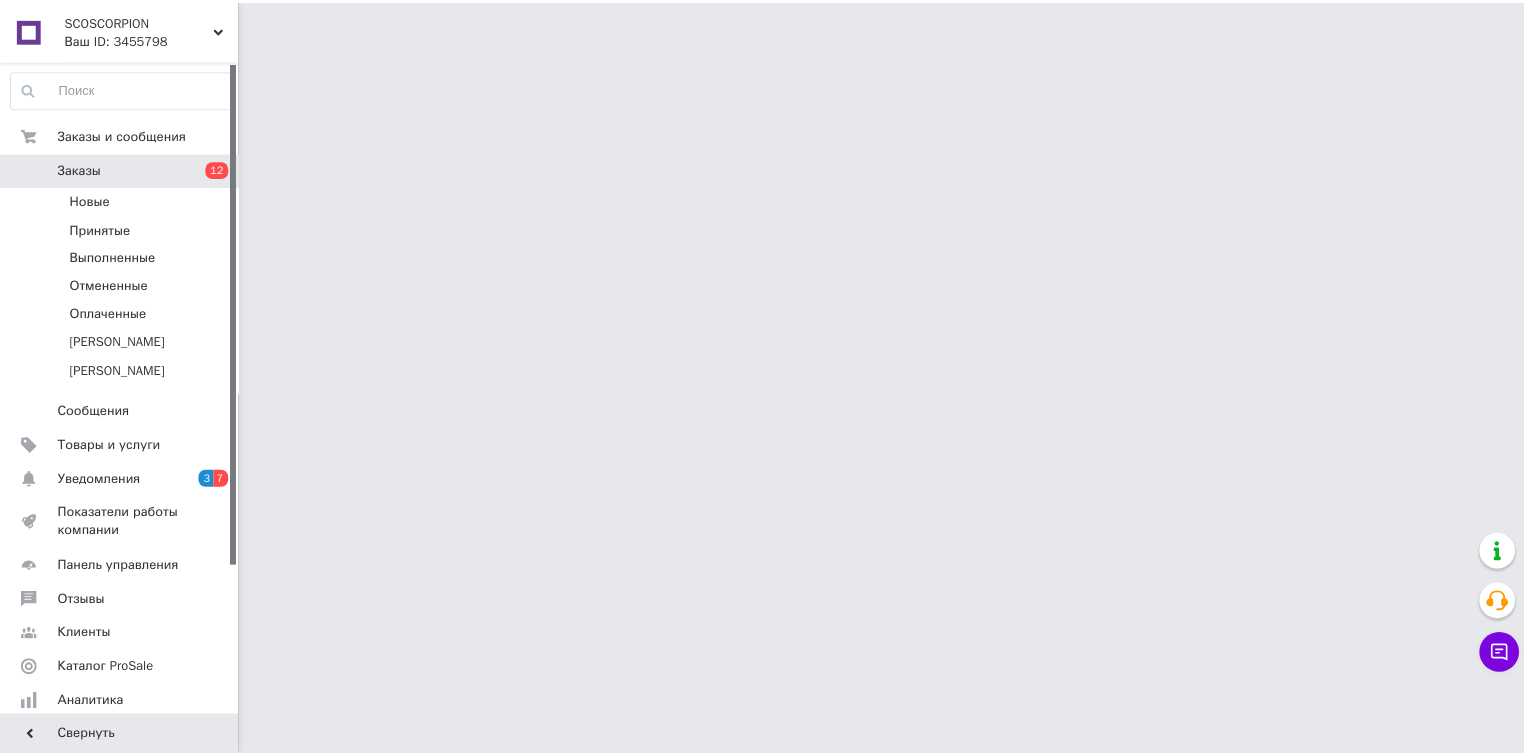 scroll, scrollTop: 0, scrollLeft: 0, axis: both 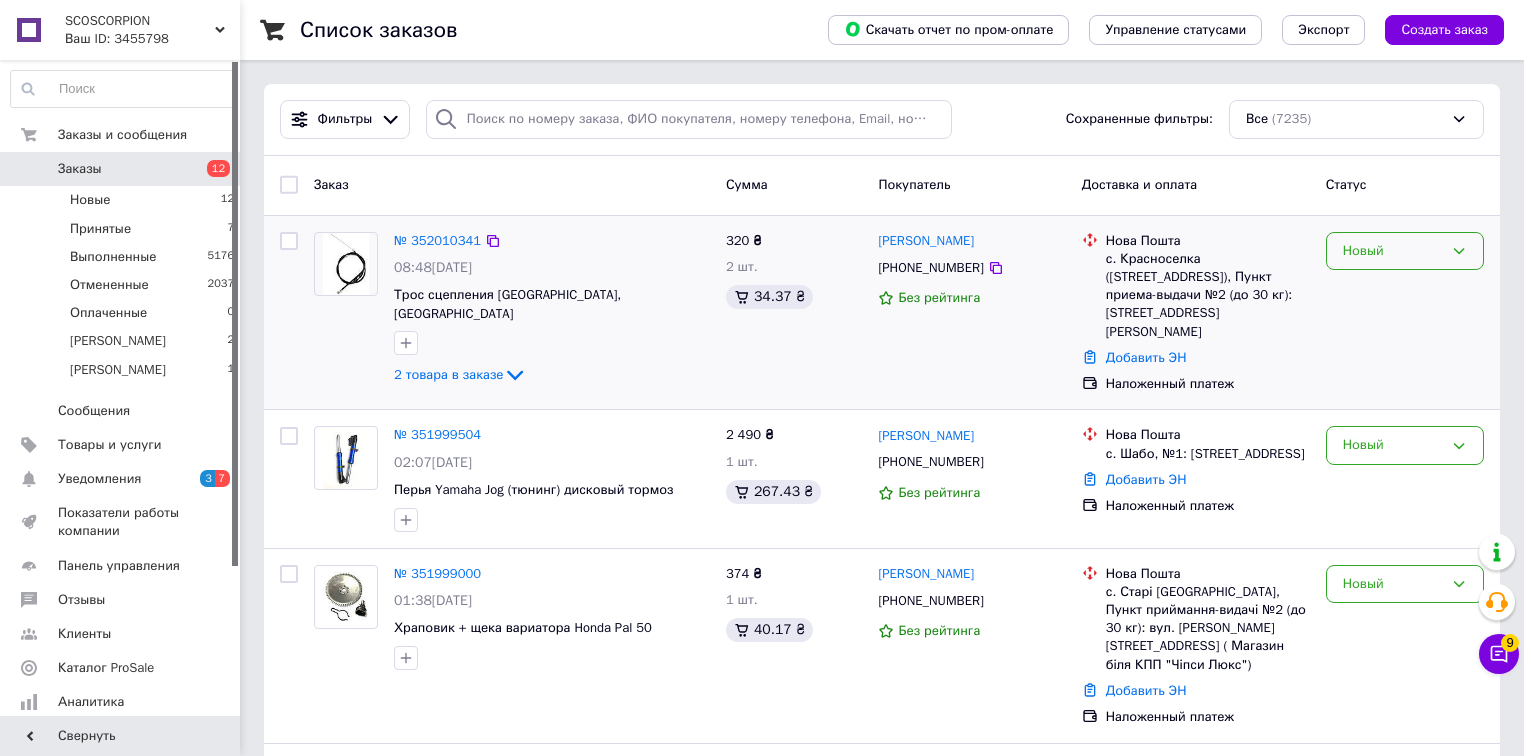 click on "Новый" at bounding box center [1393, 251] 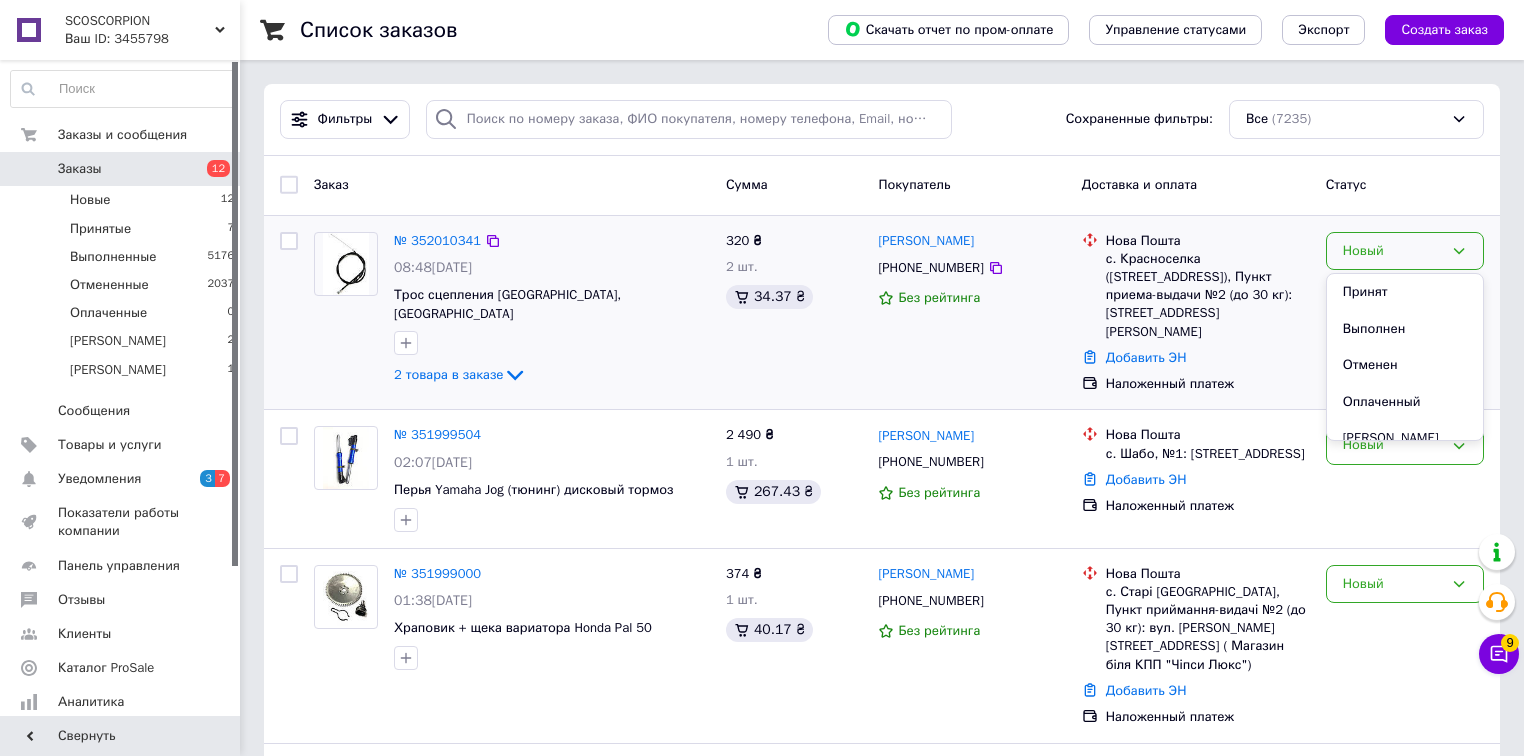 click on "Принят" at bounding box center (1405, 292) 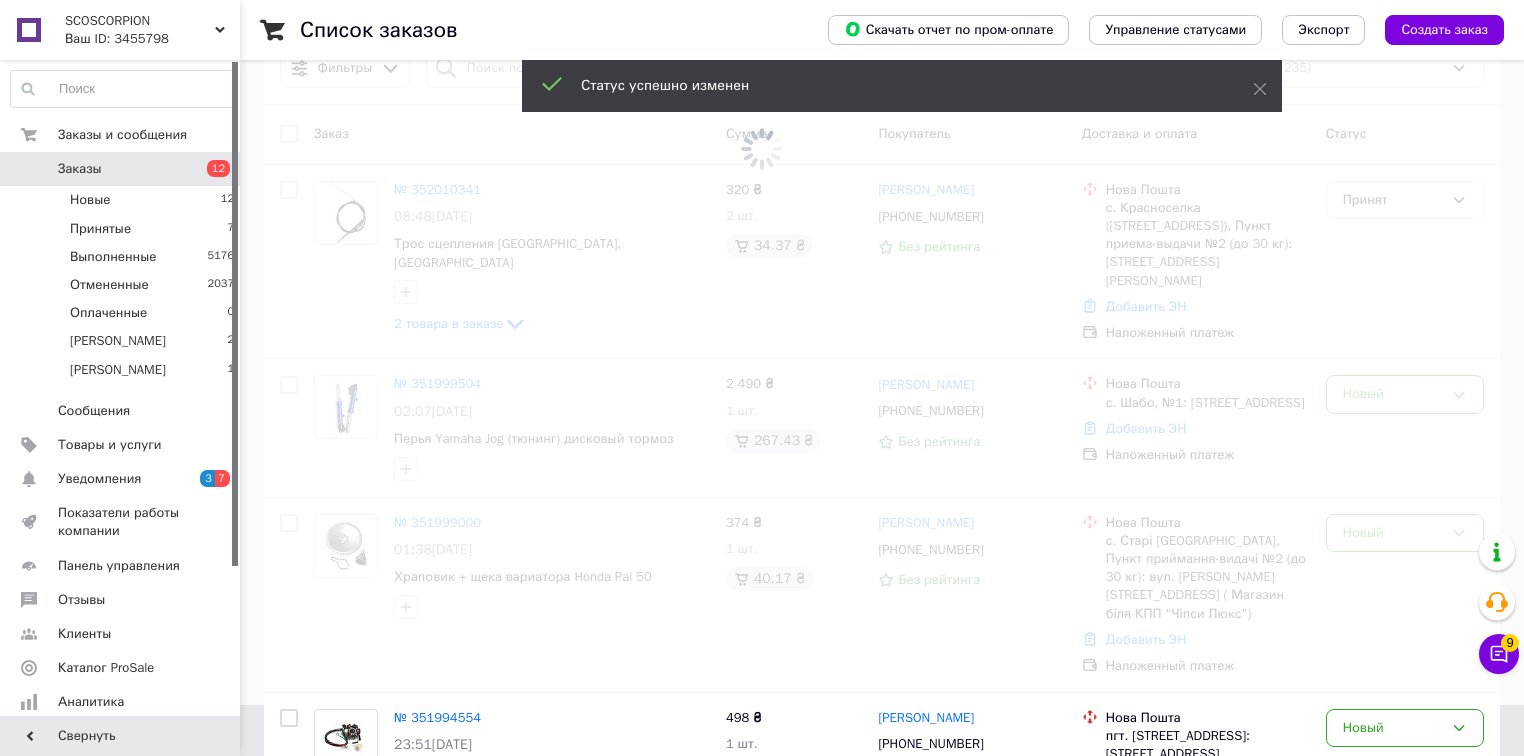 scroll, scrollTop: 80, scrollLeft: 0, axis: vertical 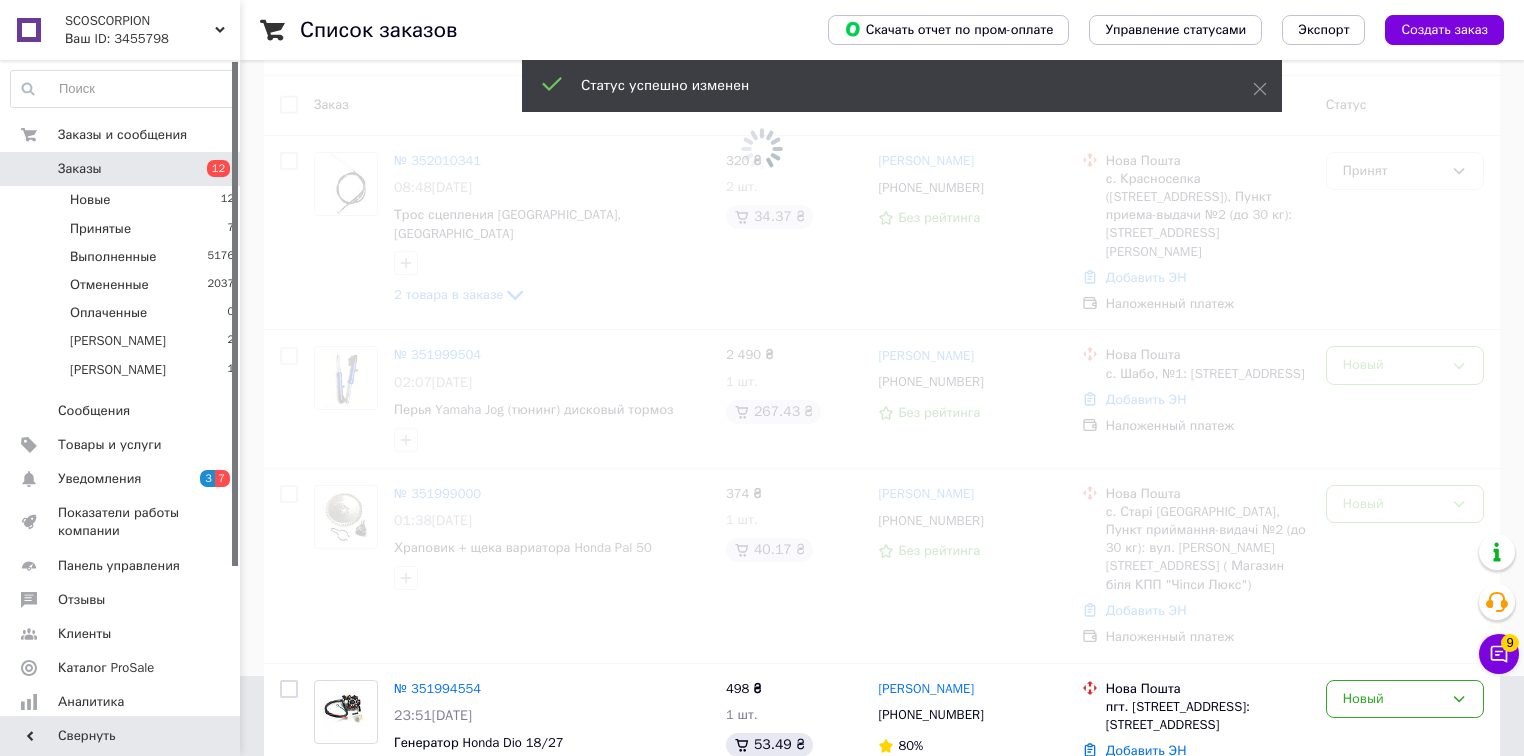 click at bounding box center [762, 298] 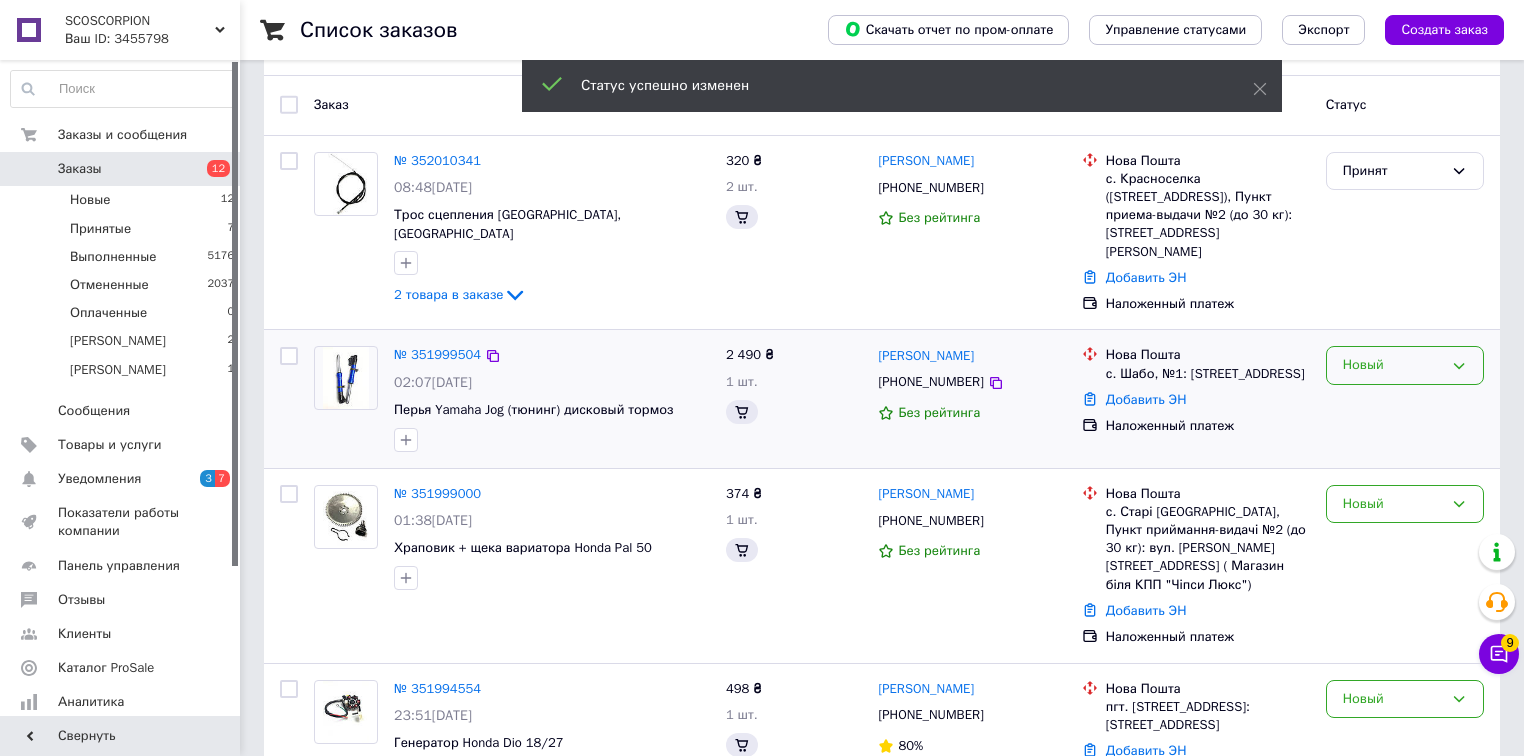 click on "Новый" at bounding box center (1393, 365) 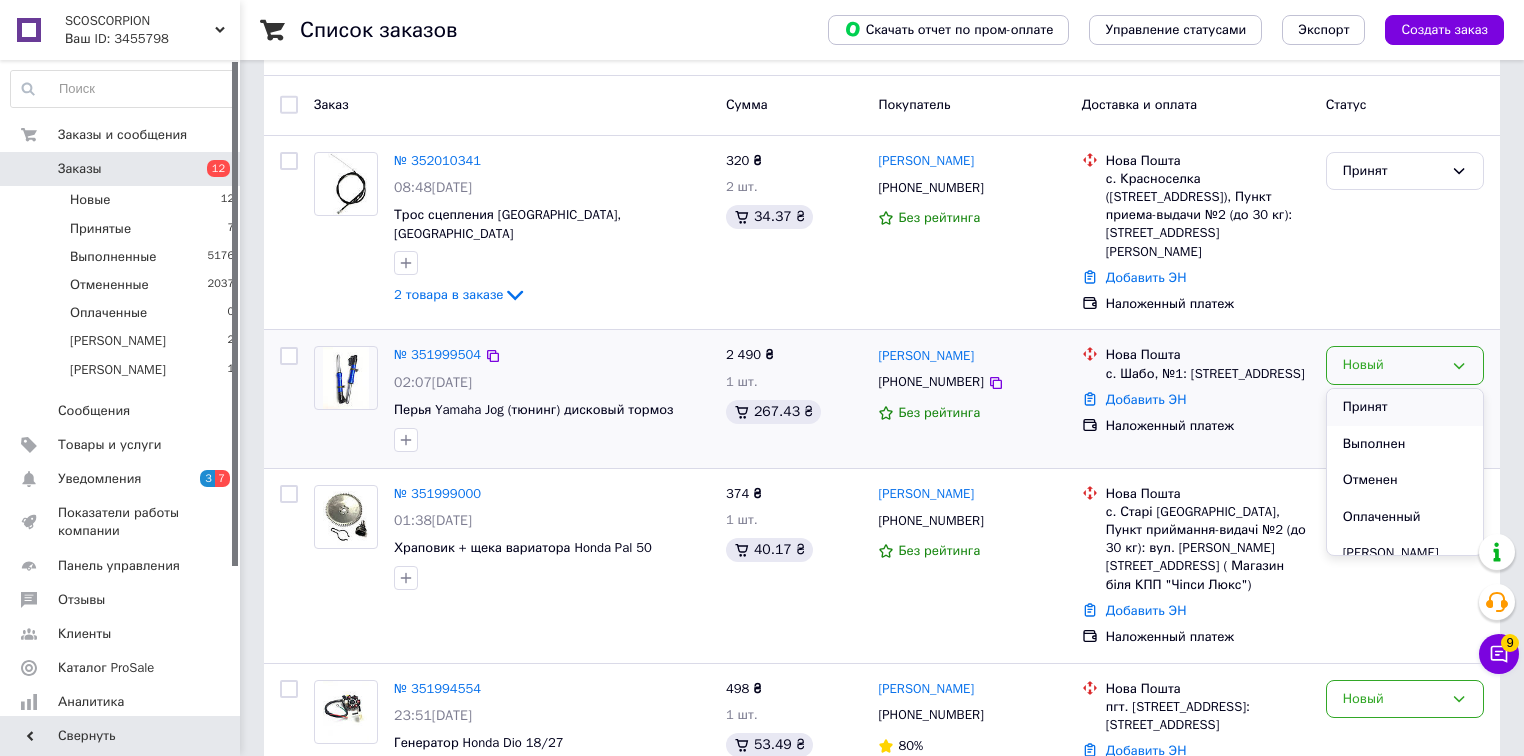 click on "Принят" at bounding box center [1405, 407] 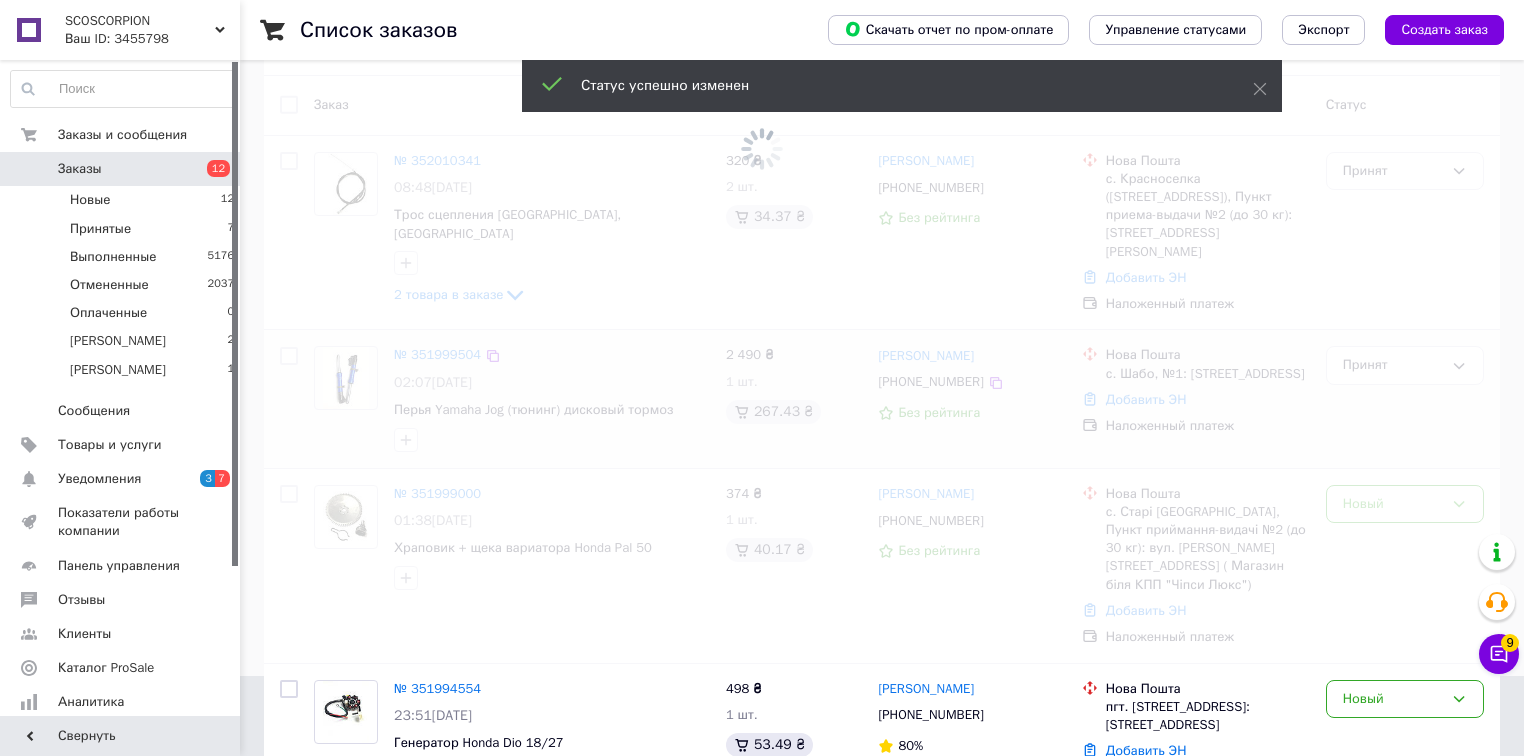 scroll, scrollTop: 160, scrollLeft: 0, axis: vertical 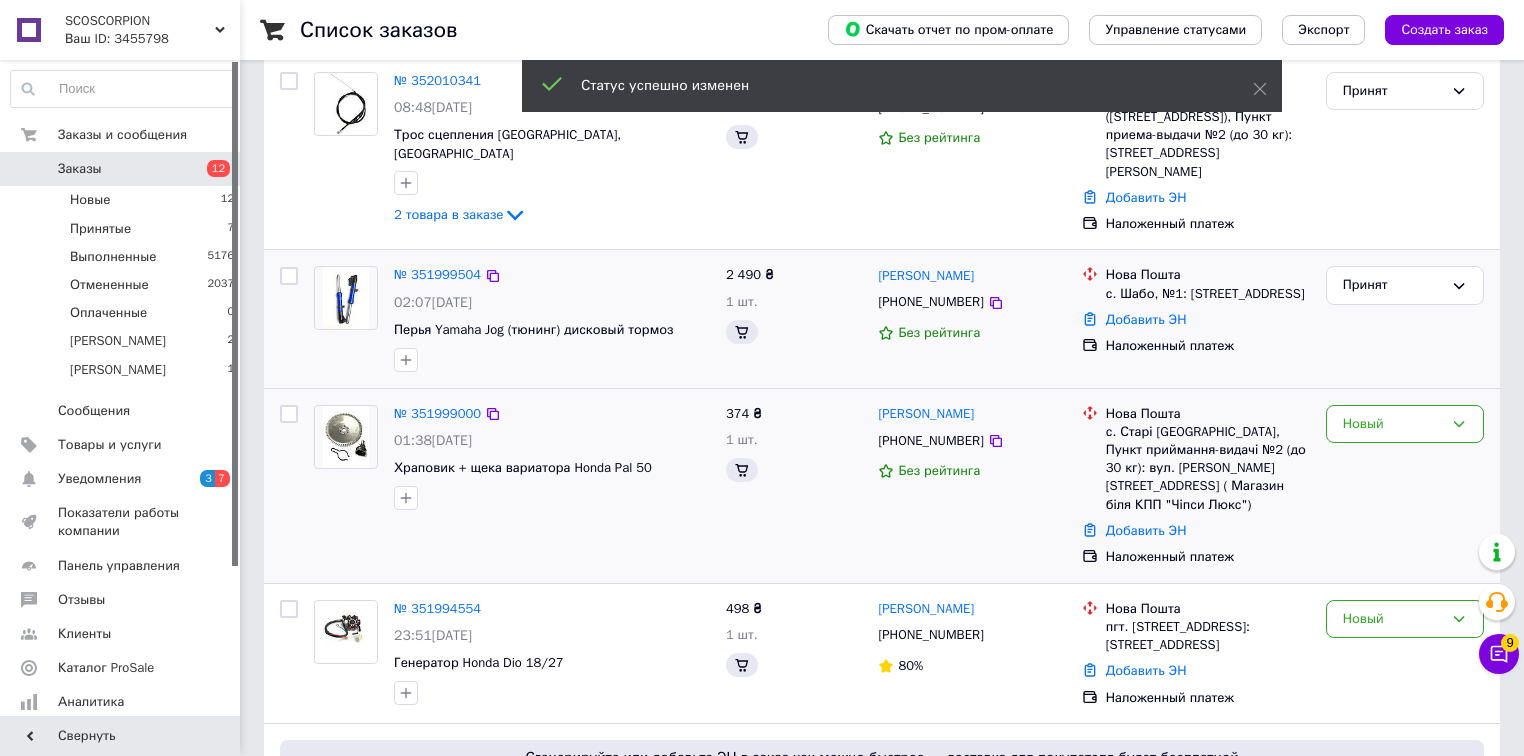 click on "Новый" at bounding box center [1405, 486] 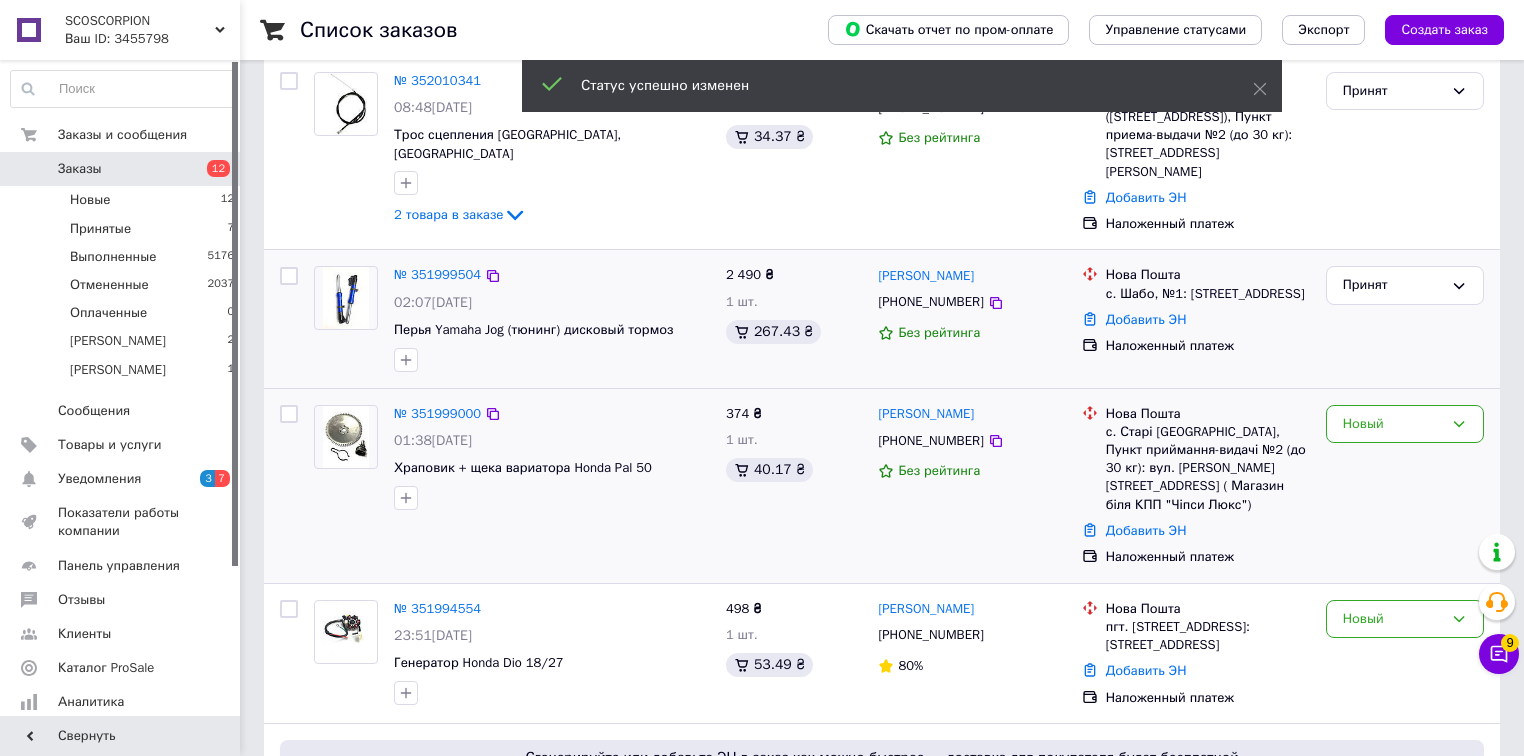 click on "Новый" at bounding box center (1405, 486) 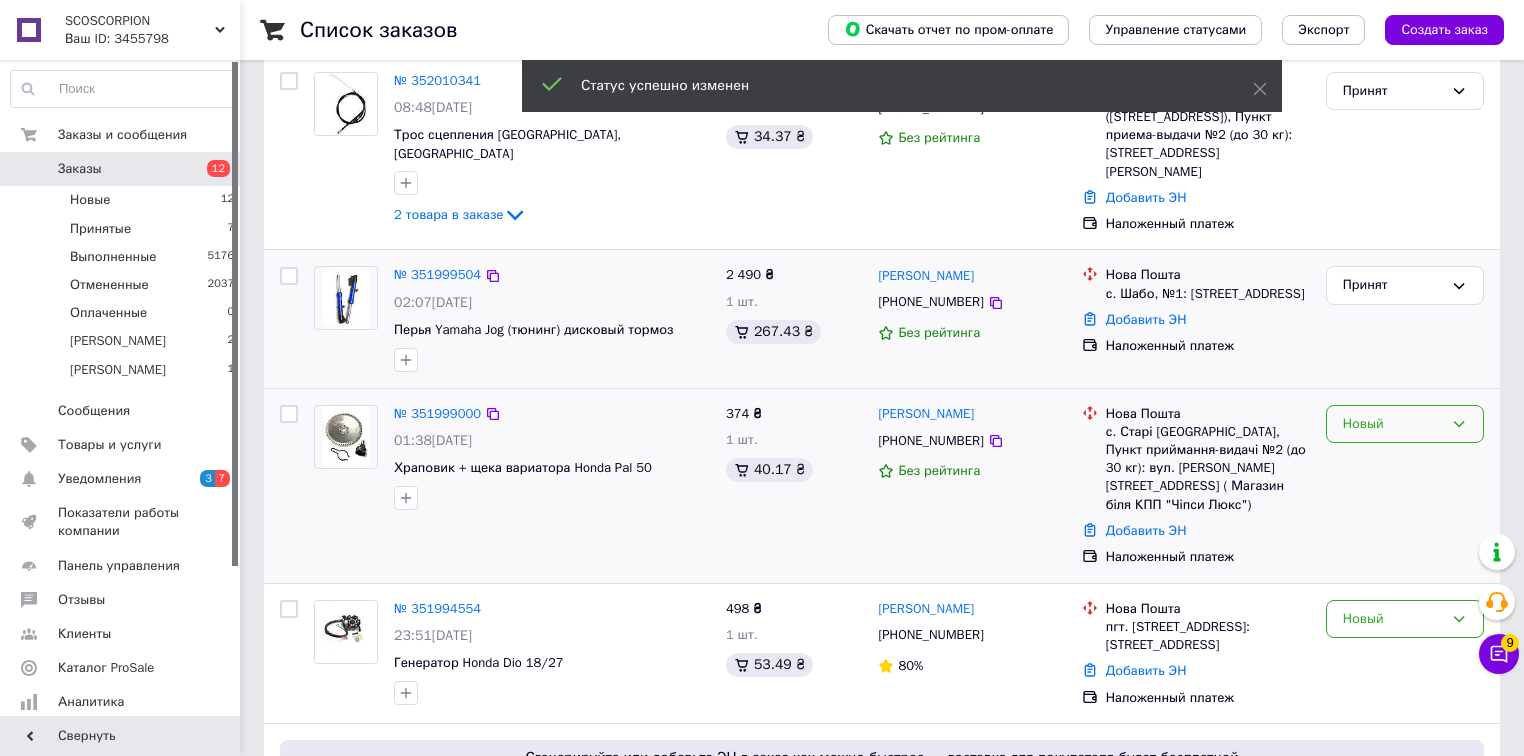 click on "Новый" at bounding box center (1405, 424) 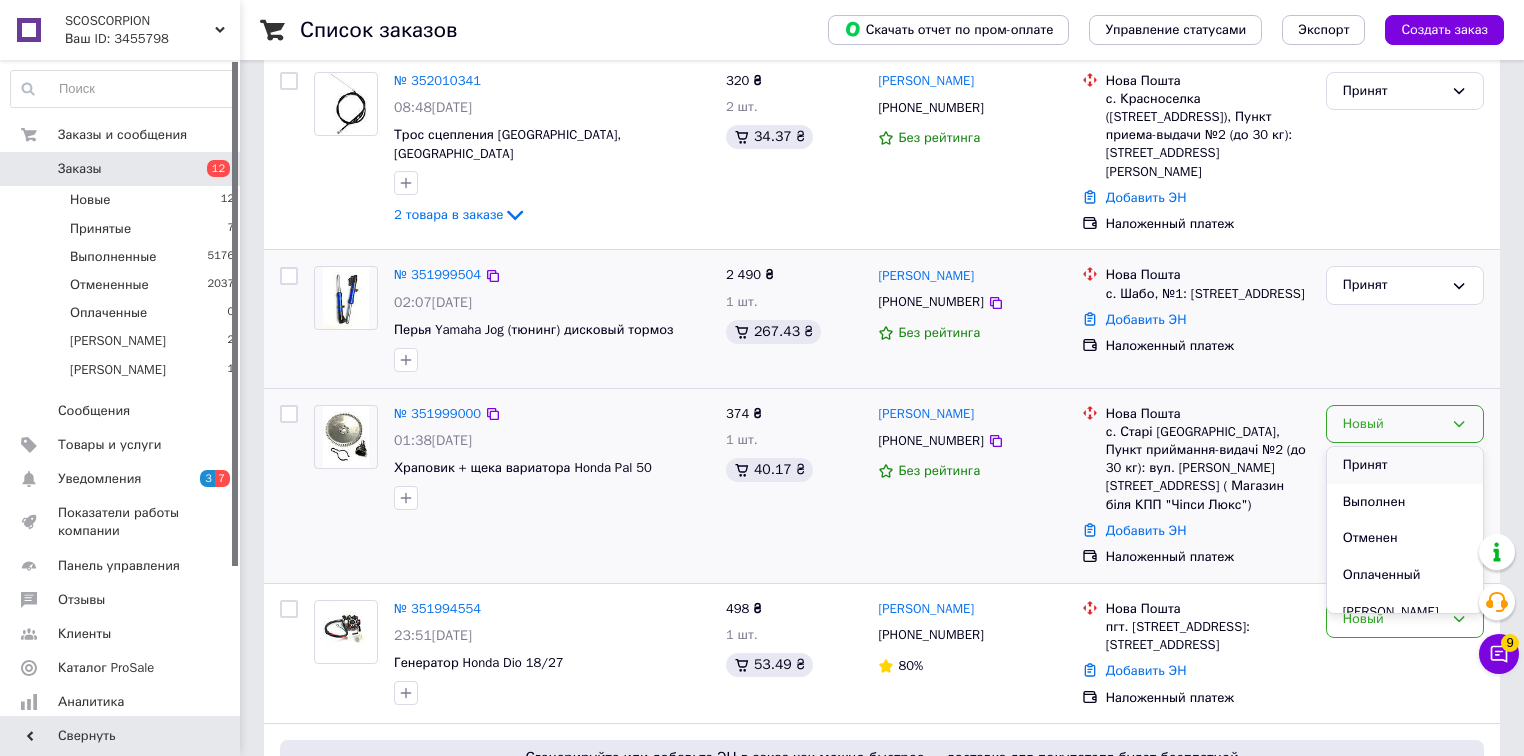 click on "Принят" at bounding box center [1405, 465] 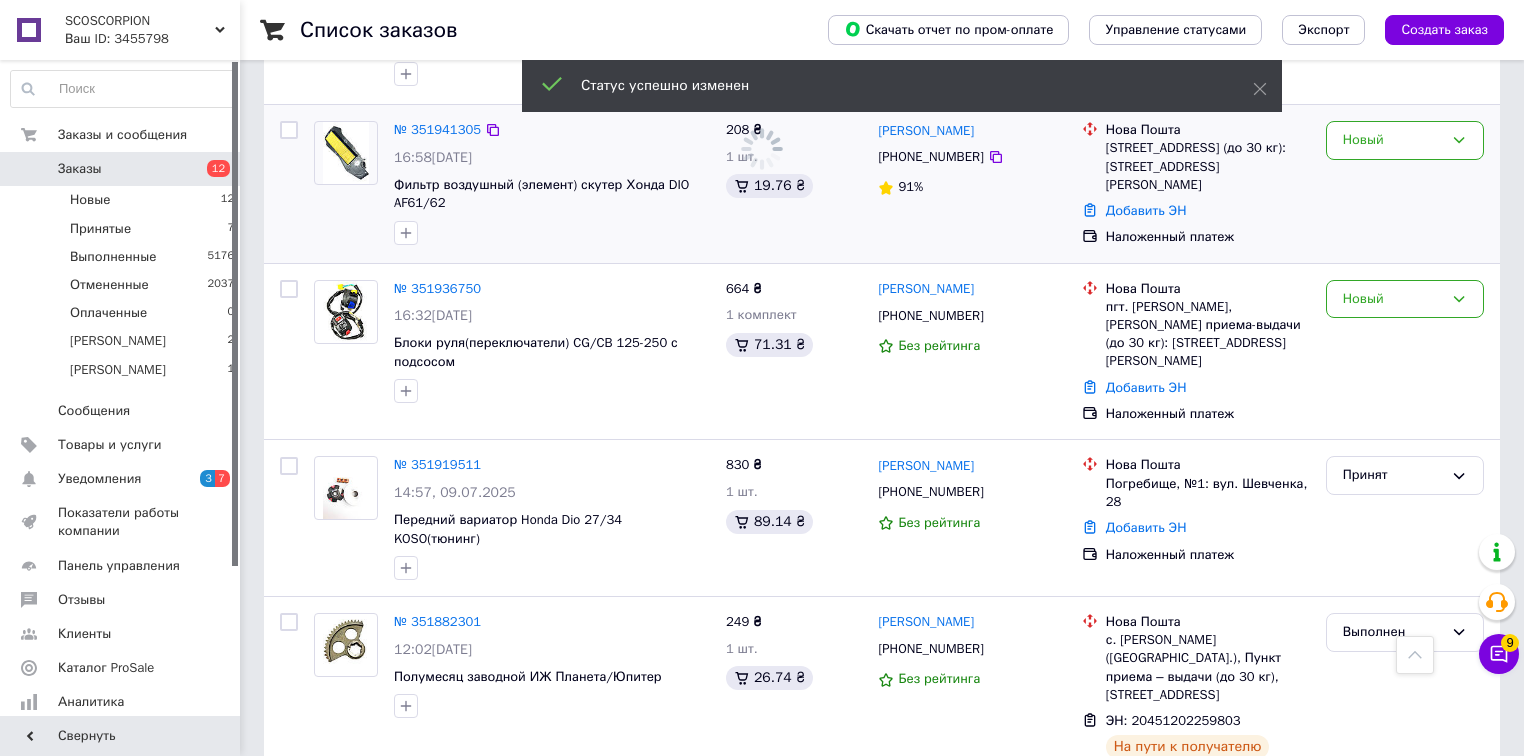 scroll, scrollTop: 1600, scrollLeft: 0, axis: vertical 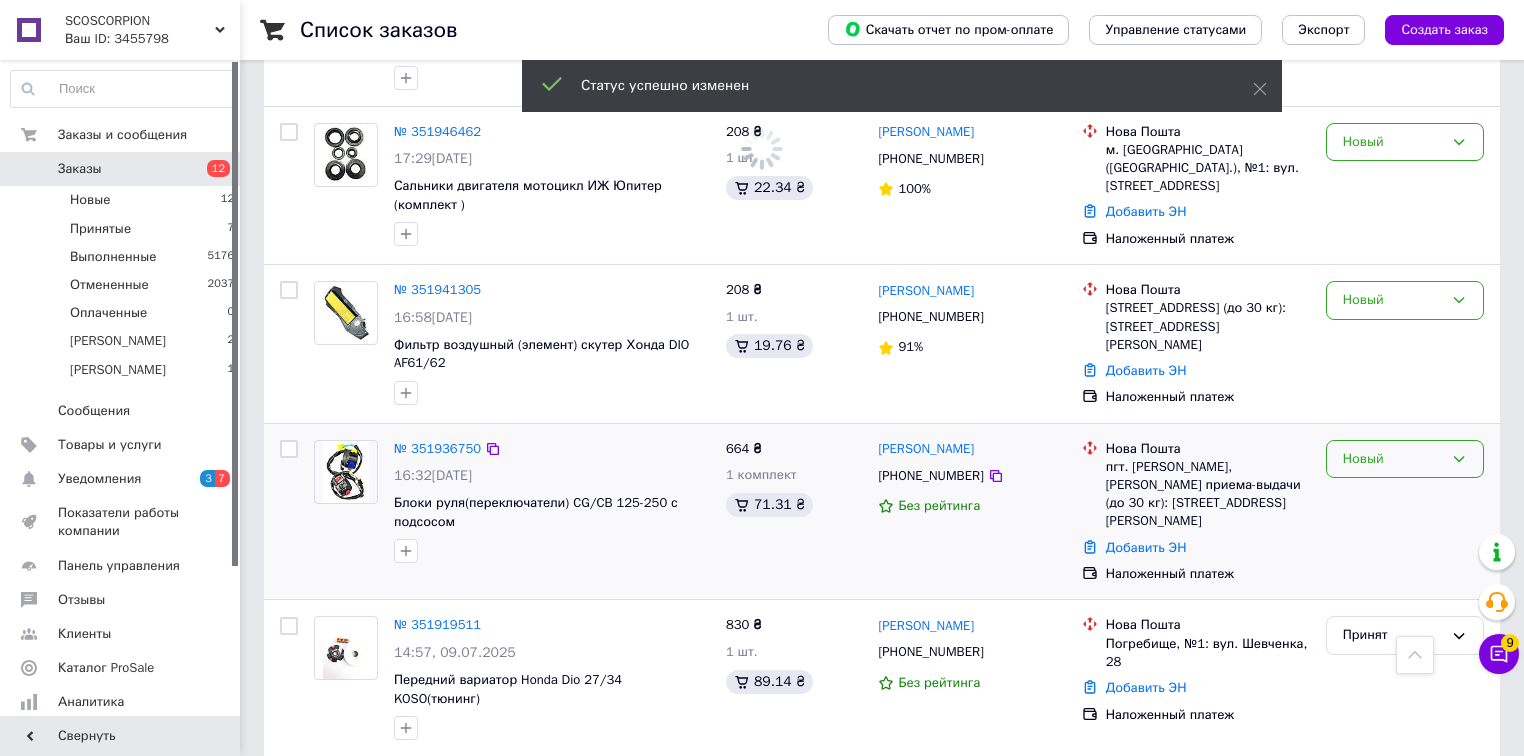 click on "Новый" at bounding box center [1393, 459] 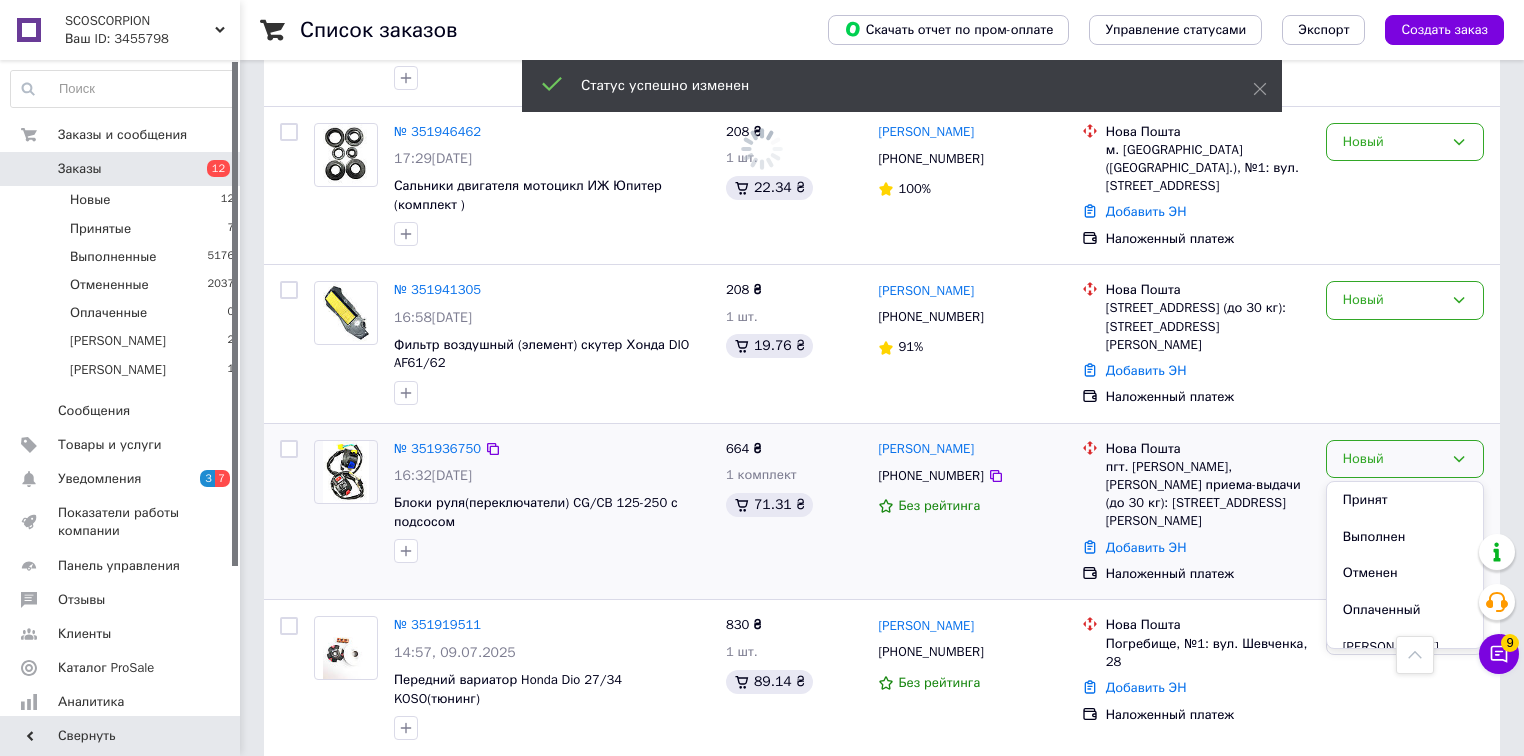 click on "Принят" at bounding box center [1405, 500] 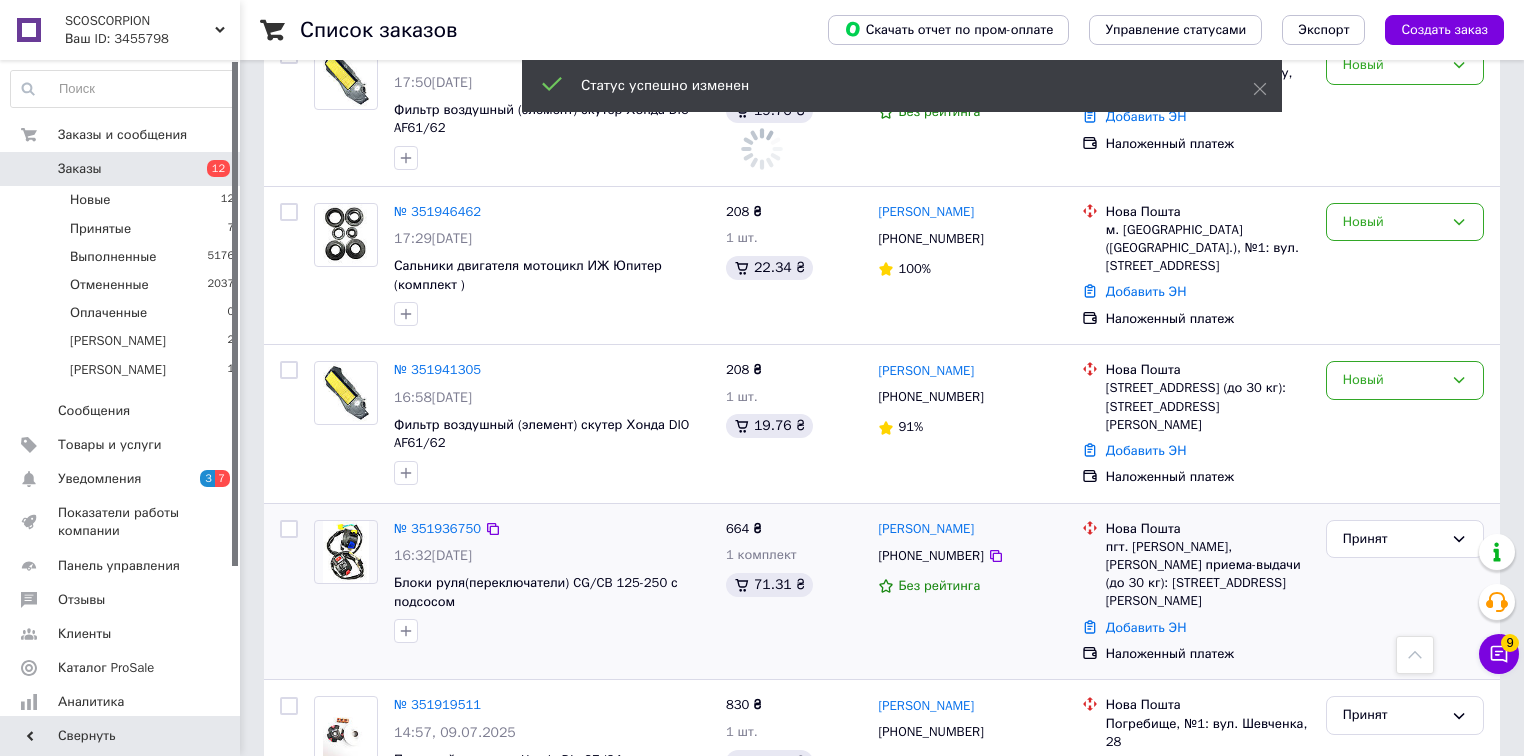 scroll, scrollTop: 1520, scrollLeft: 0, axis: vertical 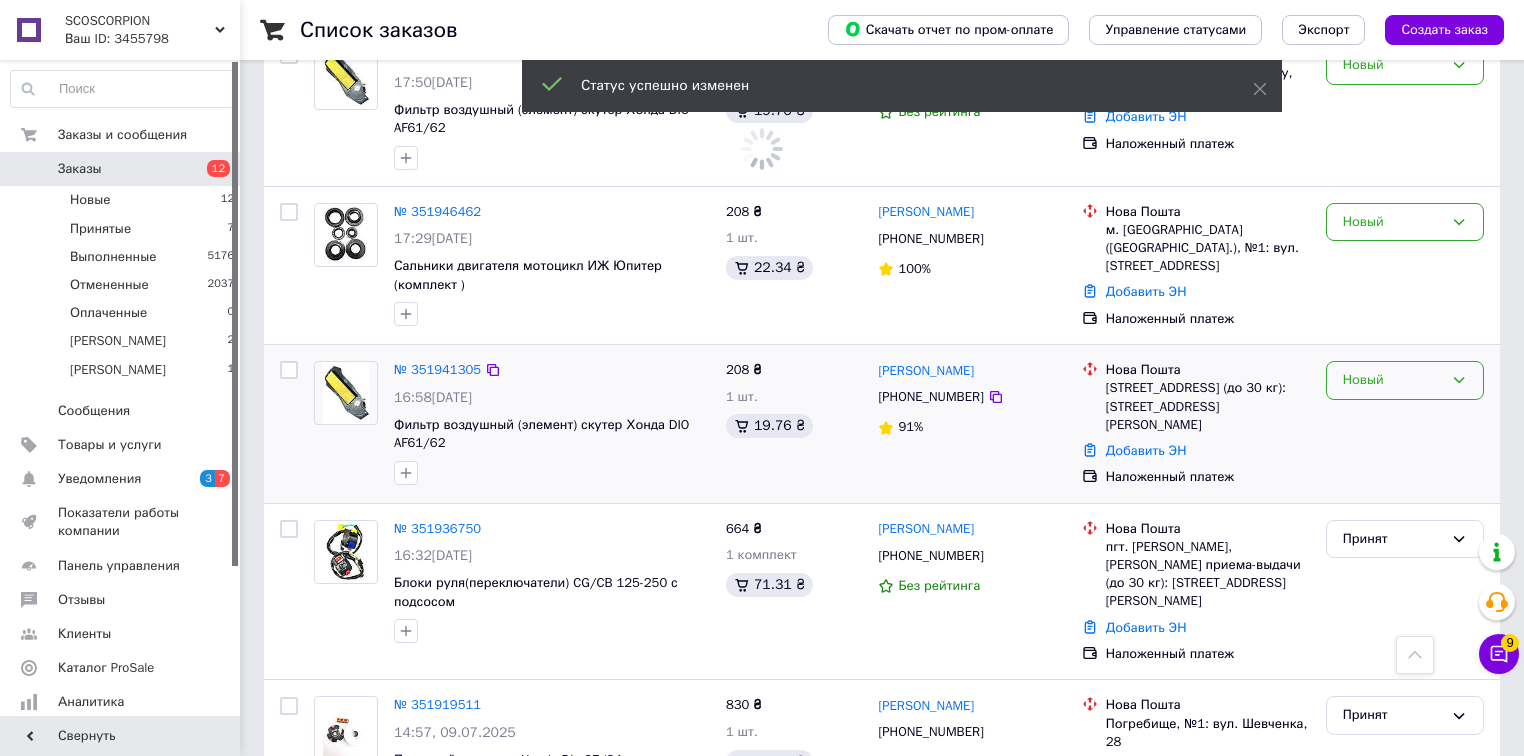 click on "Новый" at bounding box center (1405, 380) 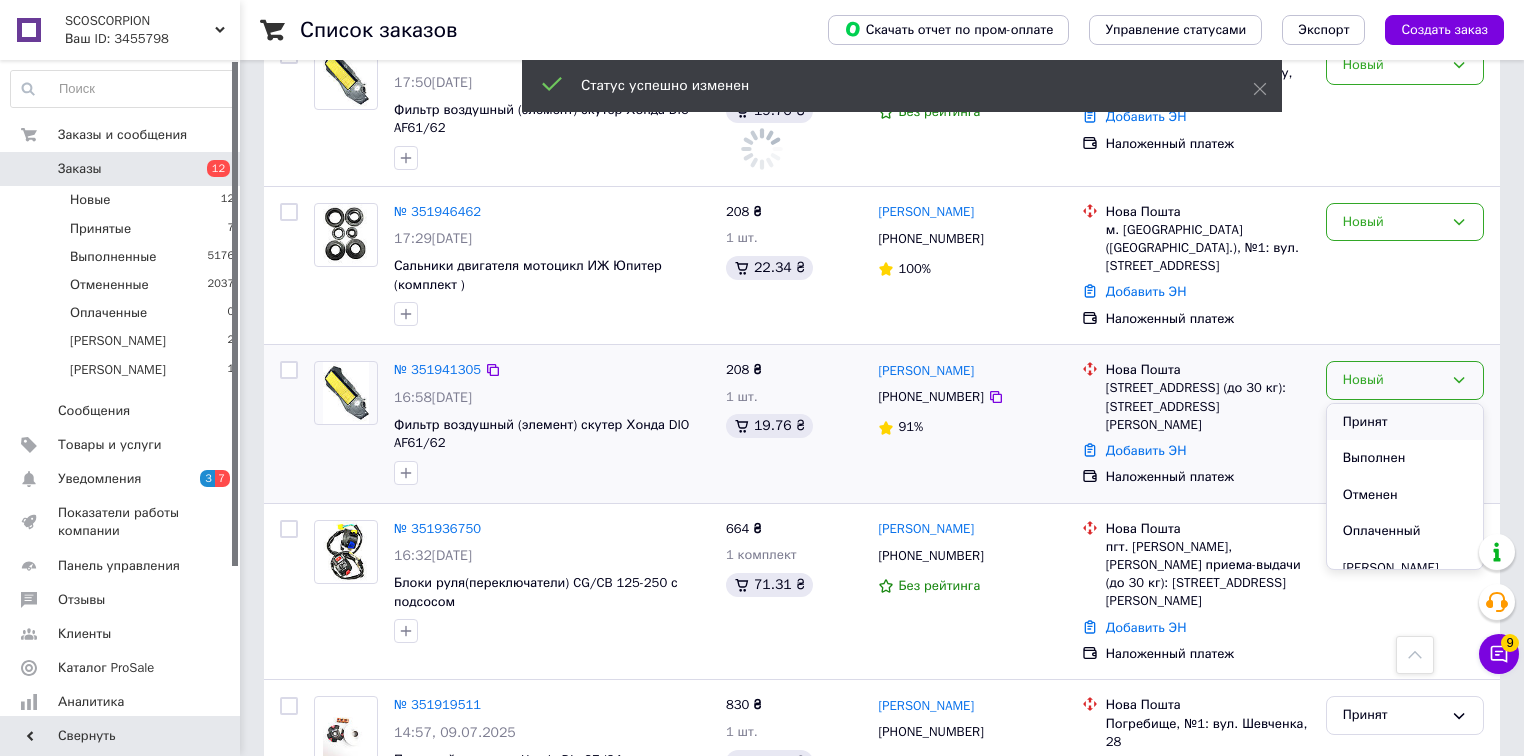 click on "Принят" at bounding box center (1405, 422) 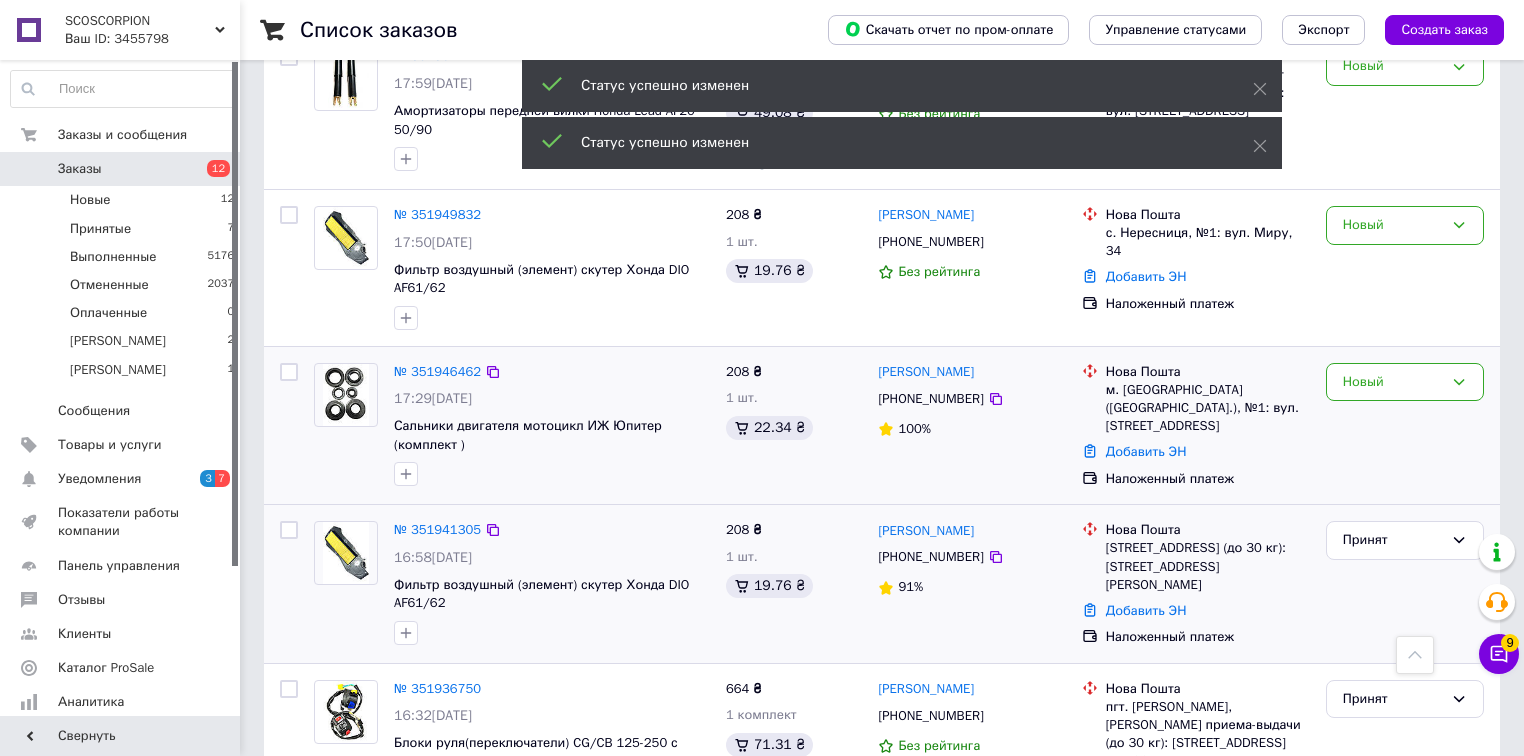 scroll, scrollTop: 1360, scrollLeft: 0, axis: vertical 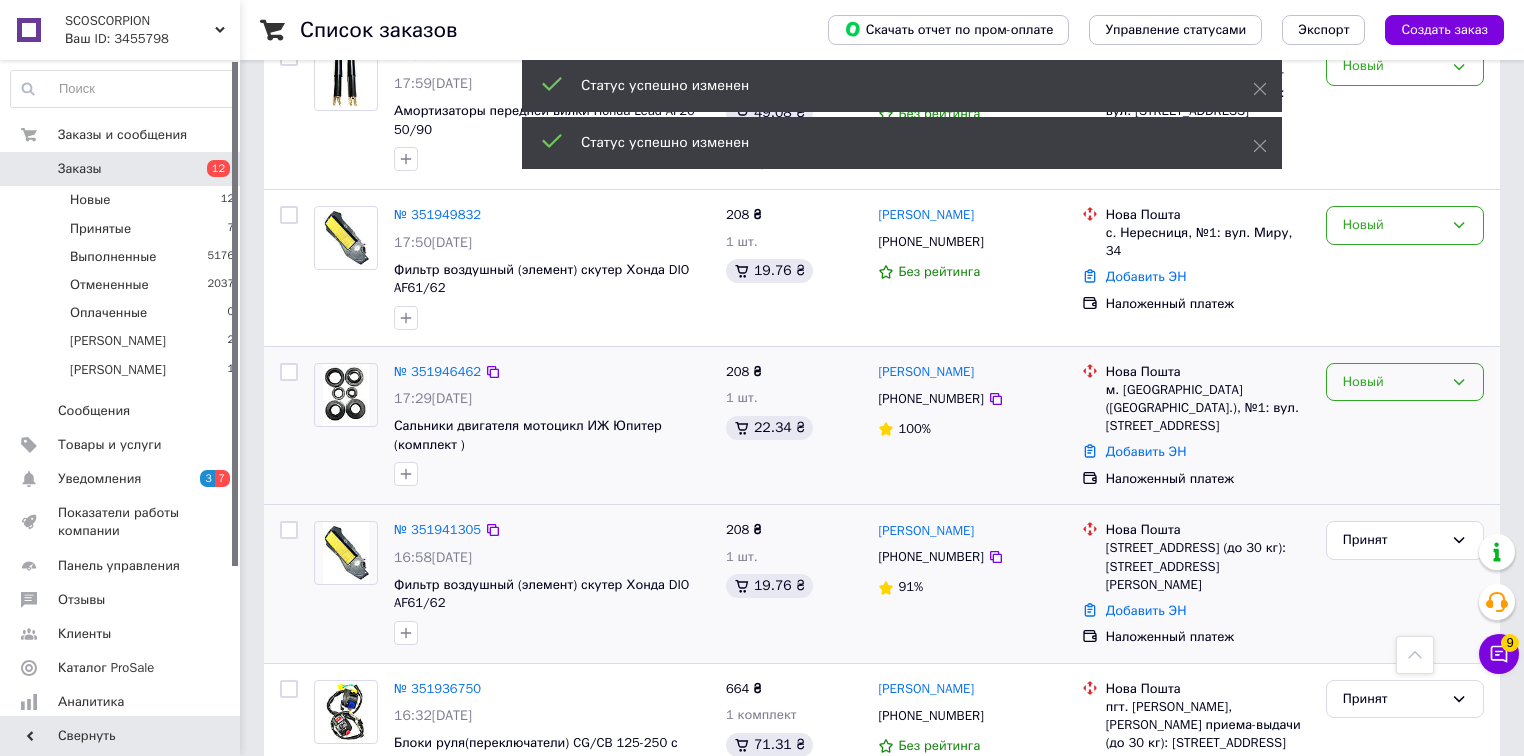 click on "Новый" at bounding box center [1405, 382] 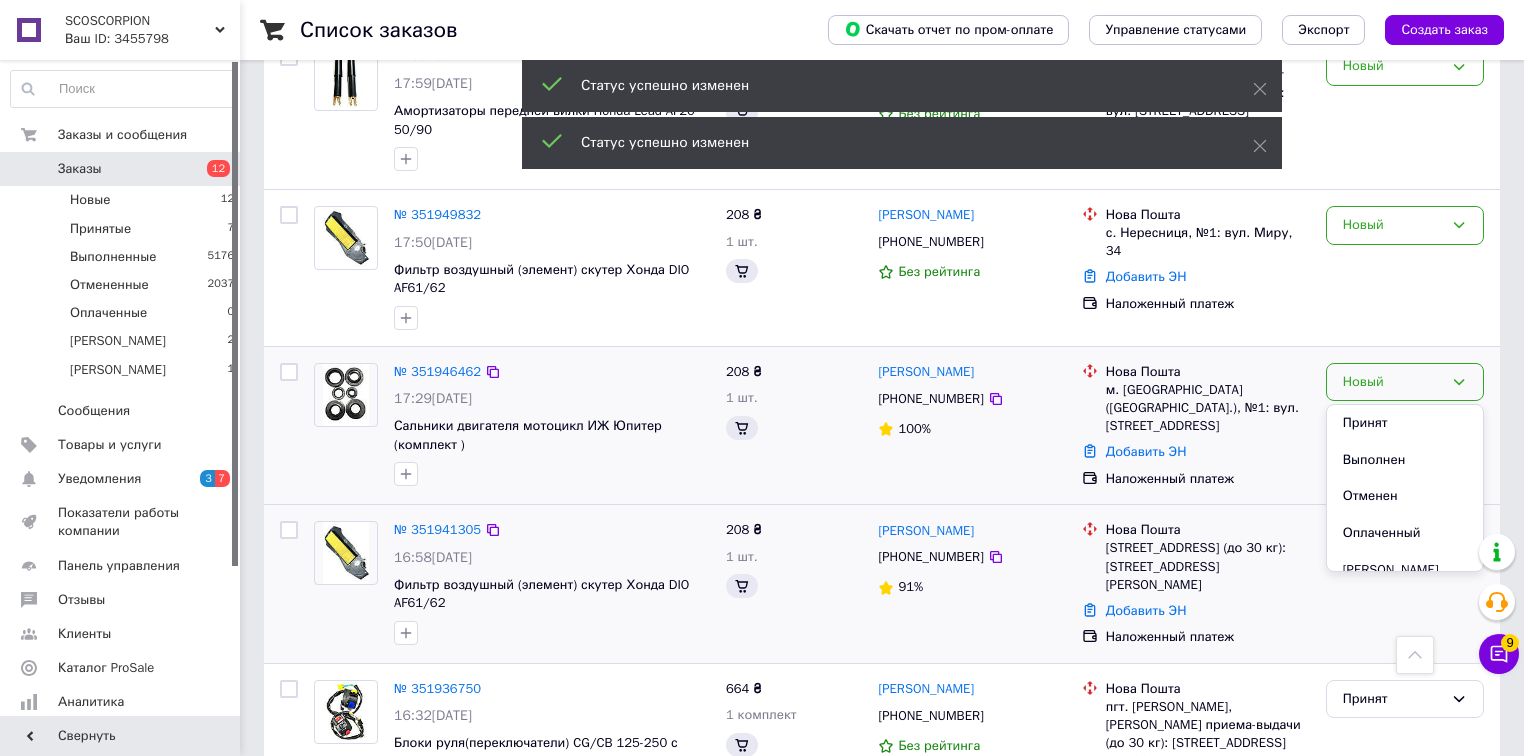 click on "Новый" at bounding box center (1393, 382) 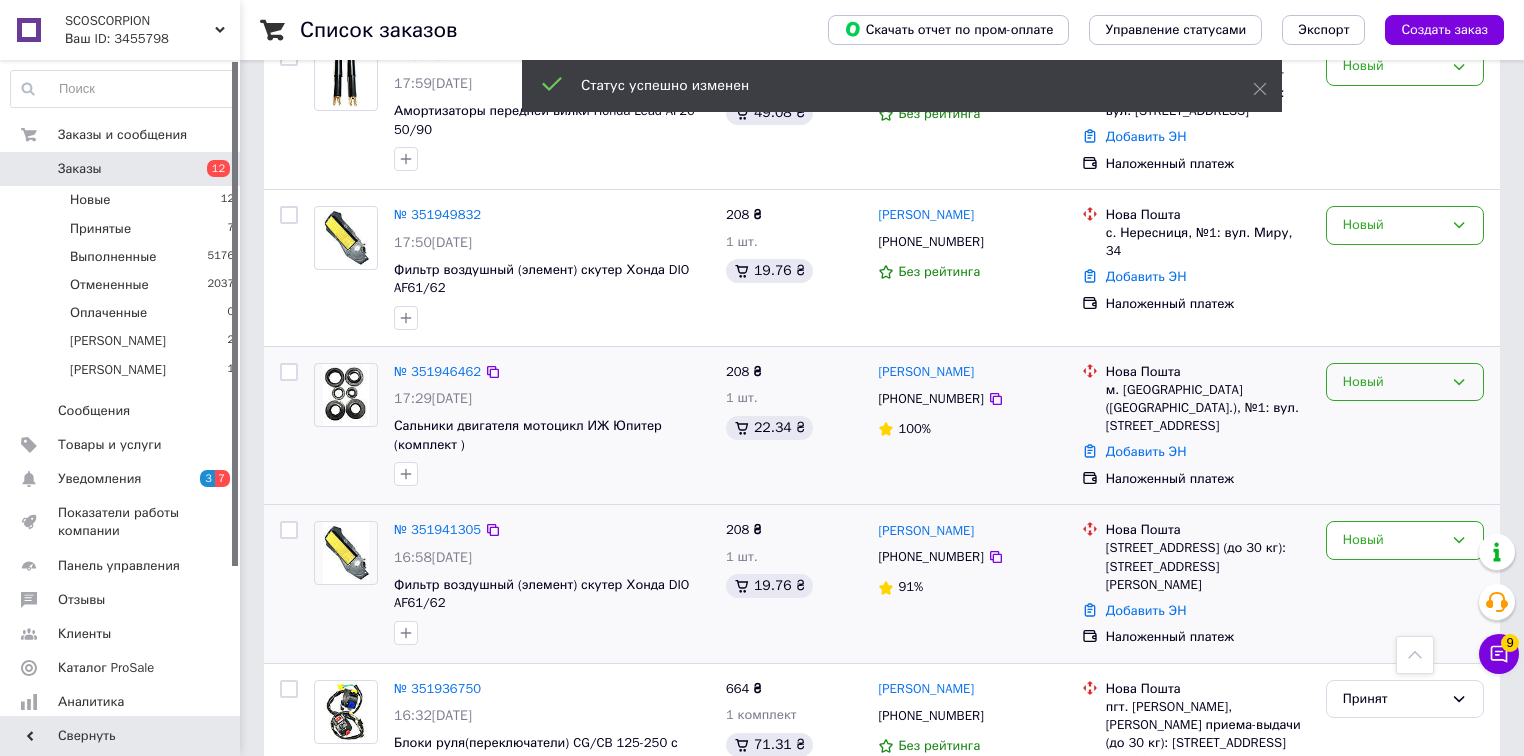 click on "Новый" at bounding box center [1405, 382] 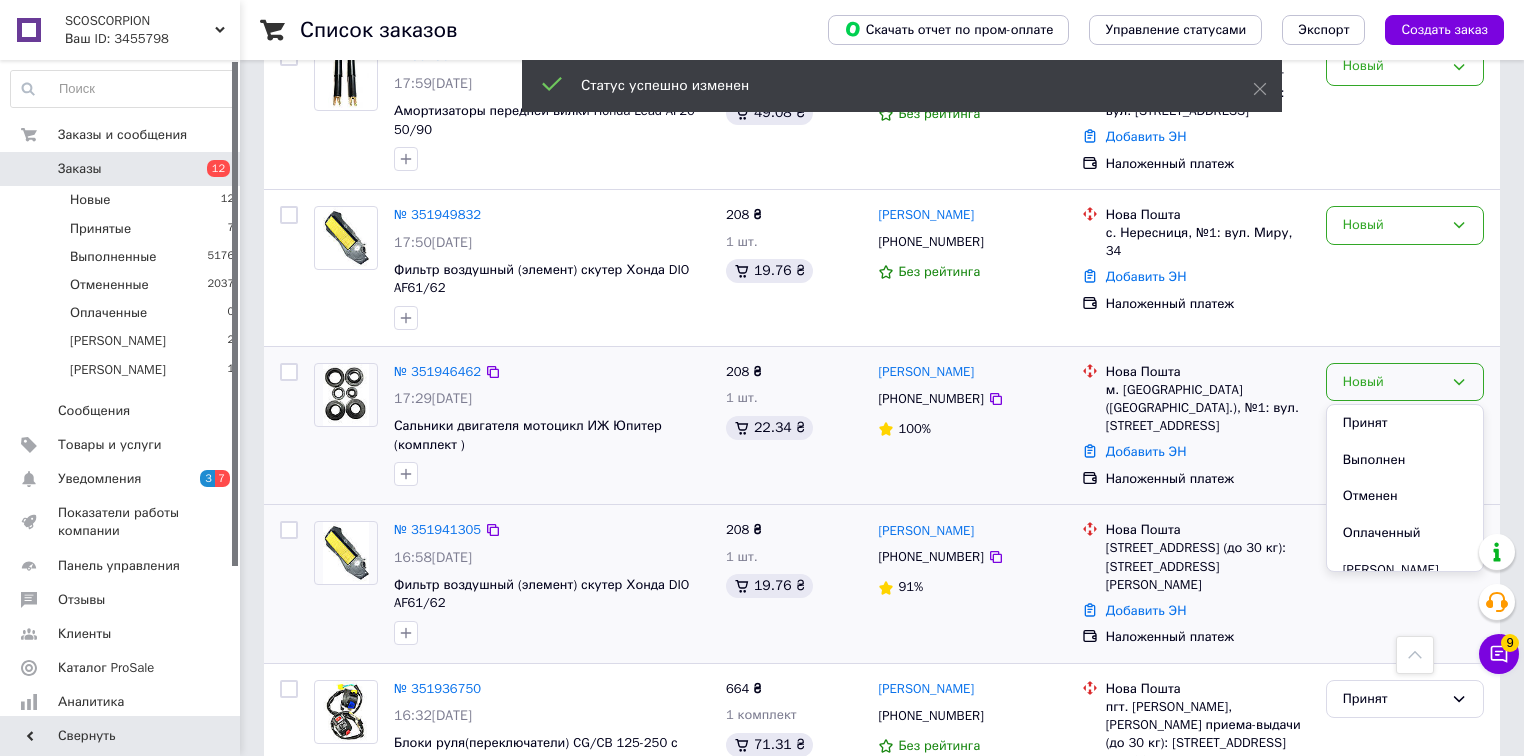 click on "Принят" at bounding box center [1405, 423] 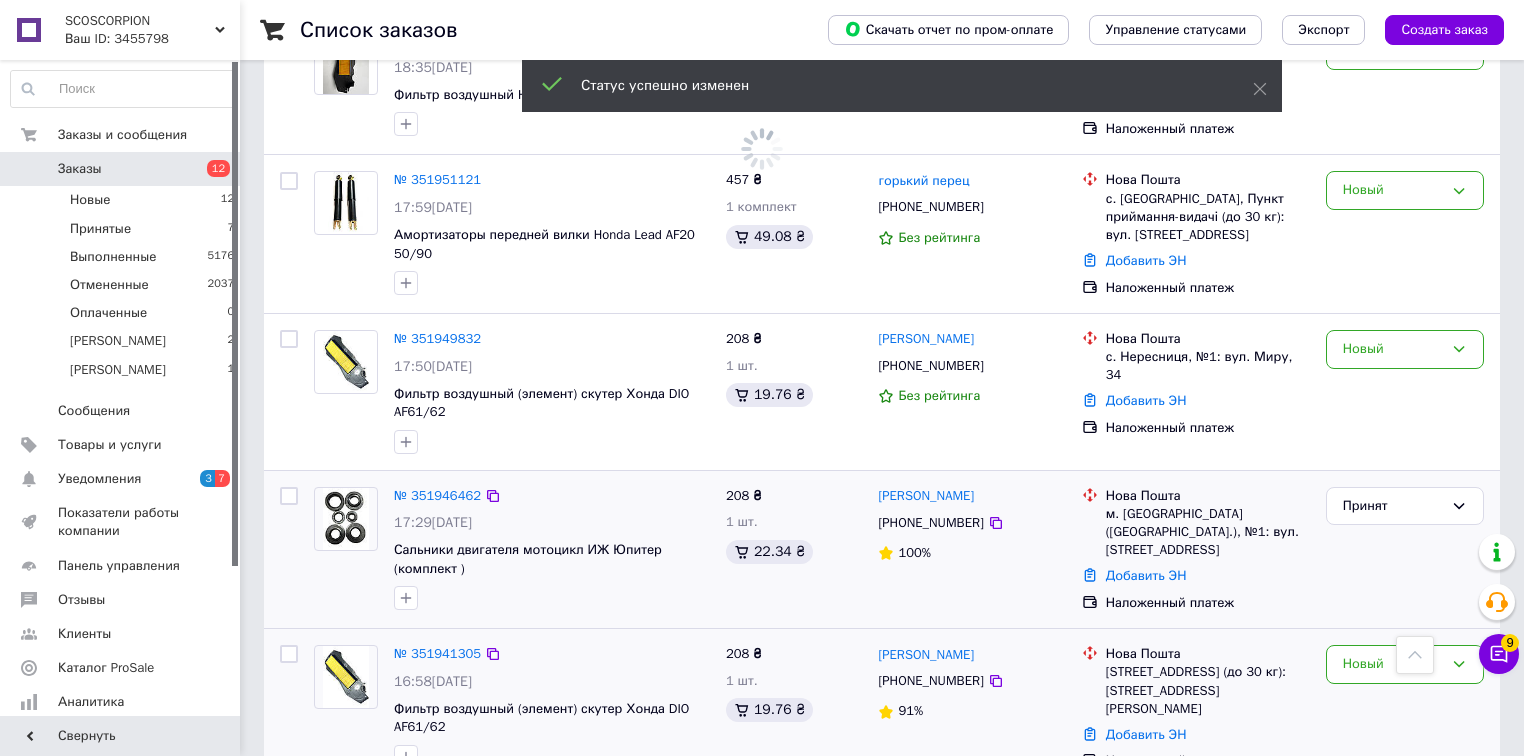 scroll, scrollTop: 1200, scrollLeft: 0, axis: vertical 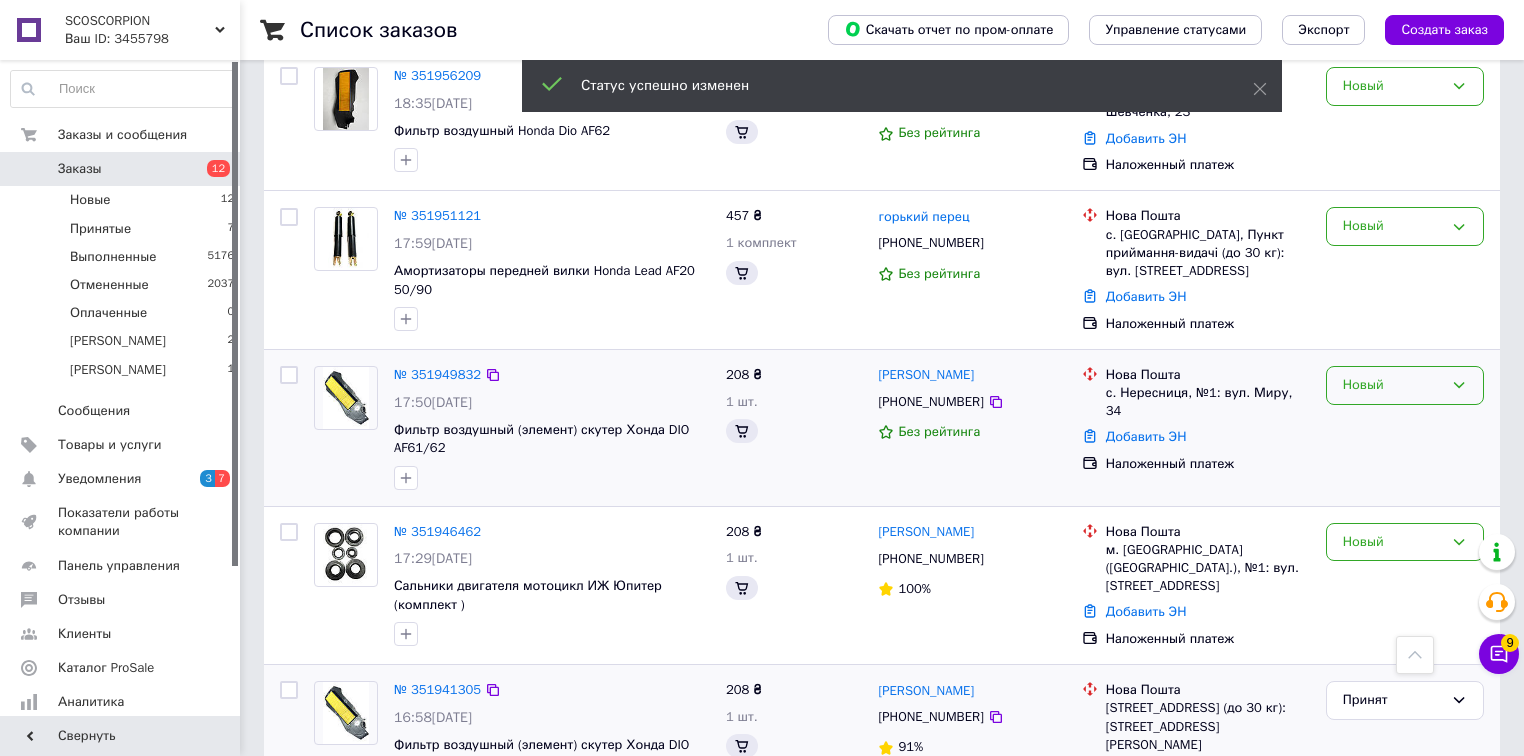 click on "Новый" at bounding box center [1405, 385] 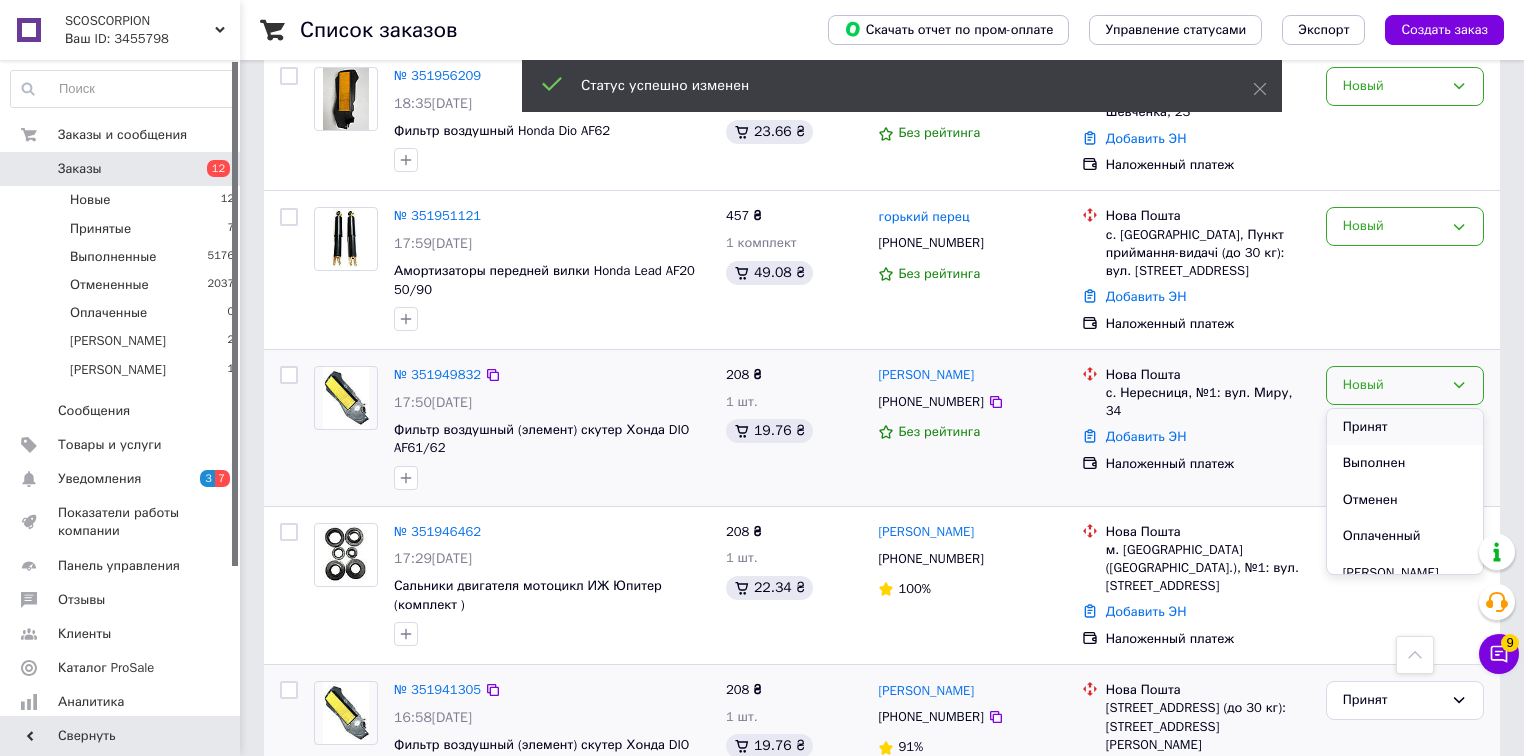 click on "Принят" at bounding box center (1405, 427) 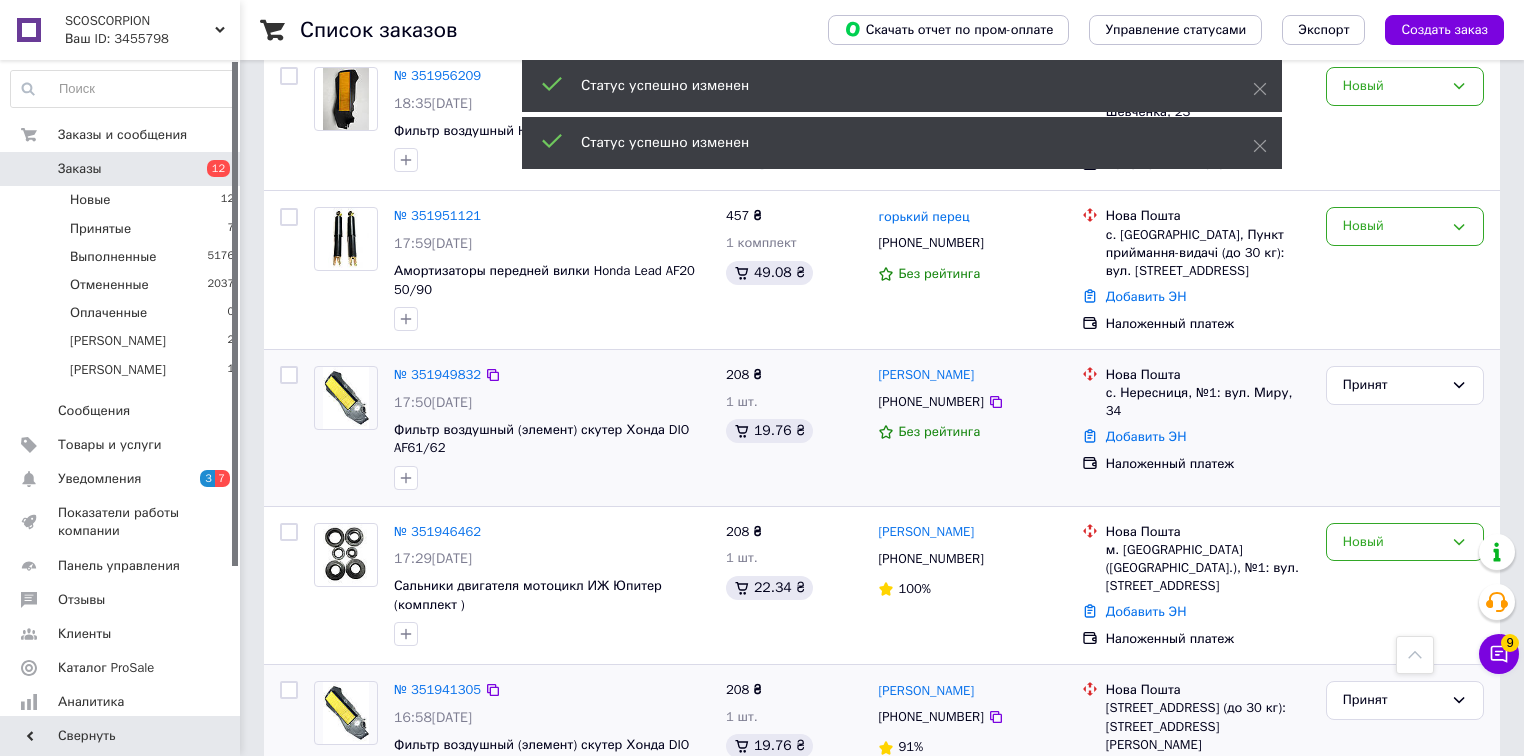 scroll, scrollTop: 1120, scrollLeft: 0, axis: vertical 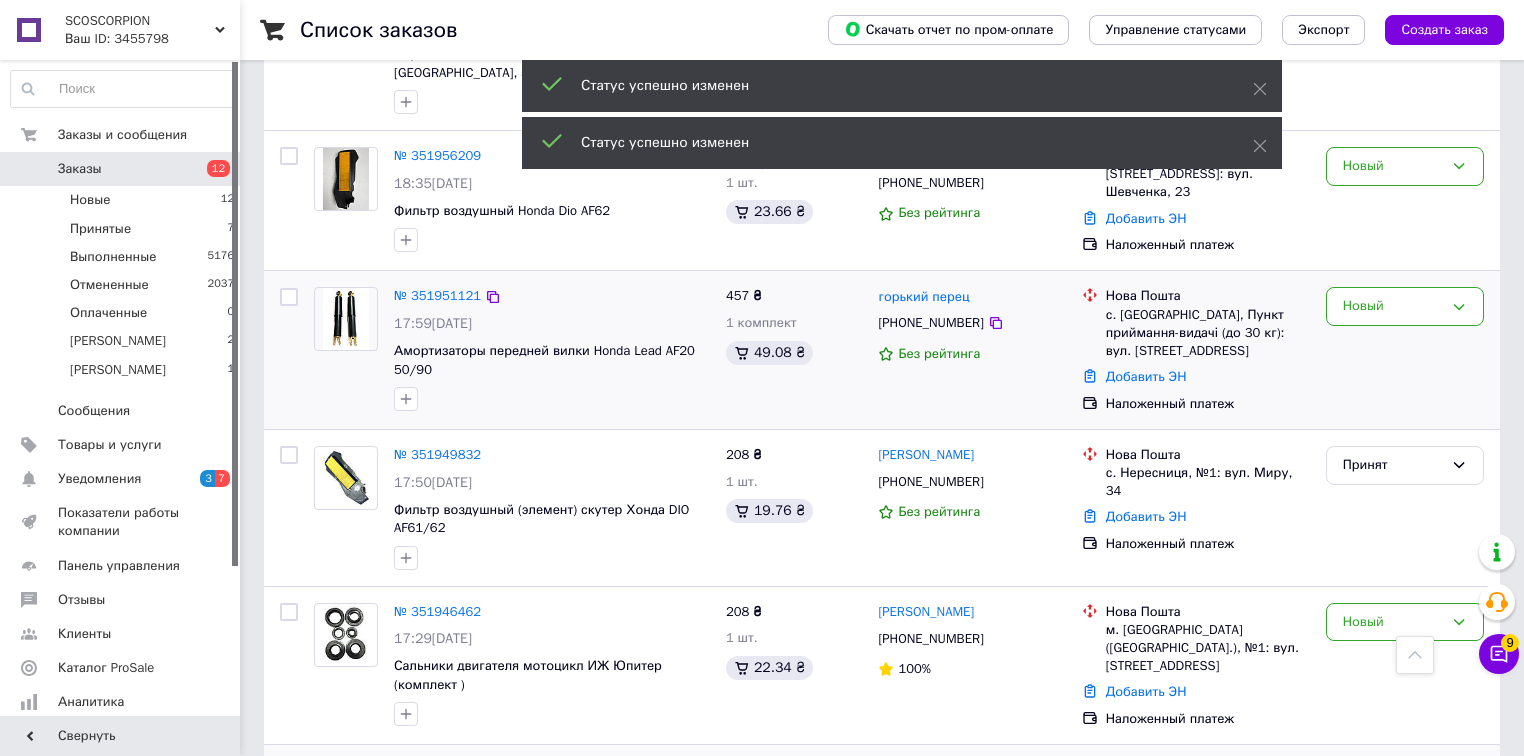 click on "Новый" at bounding box center (1405, 350) 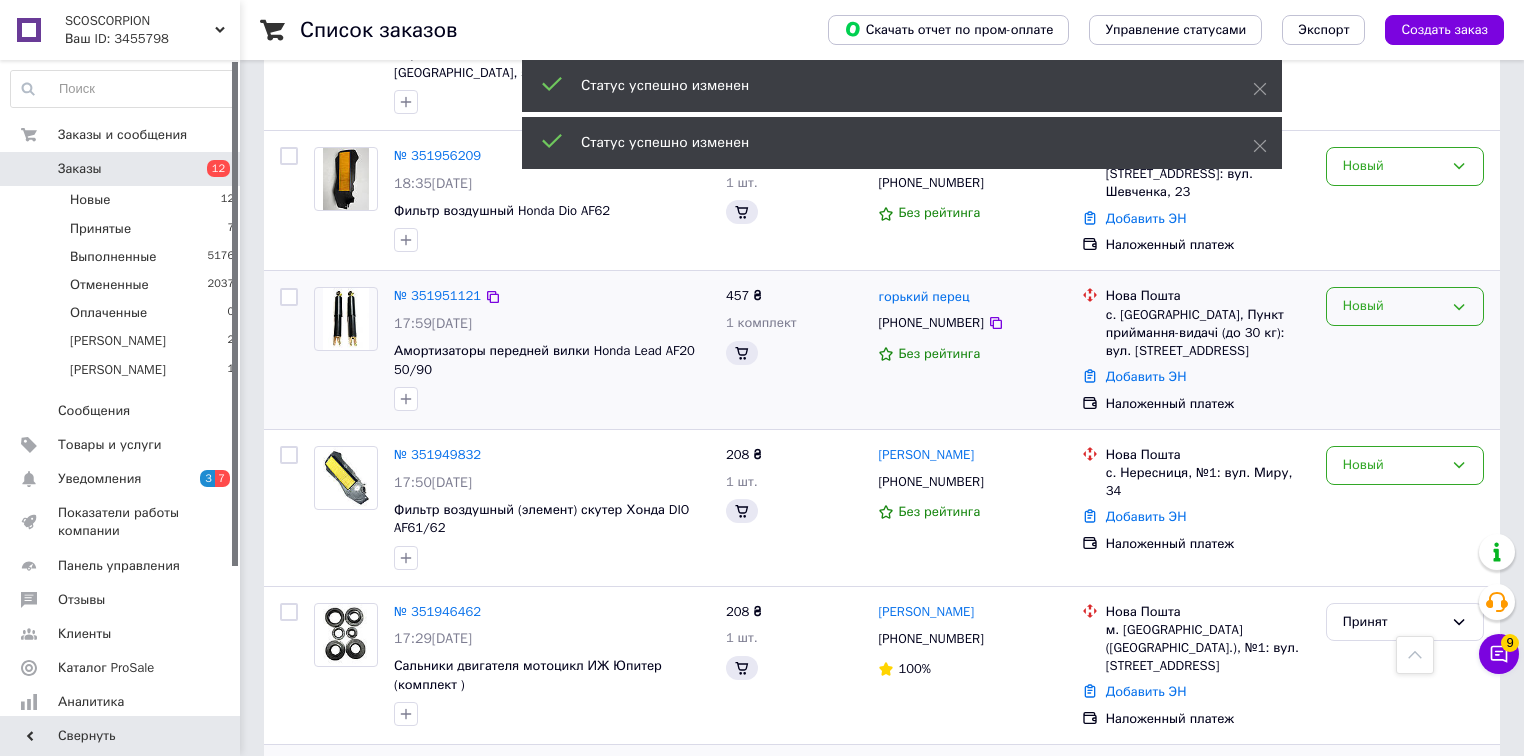 click on "Новый" at bounding box center [1393, 306] 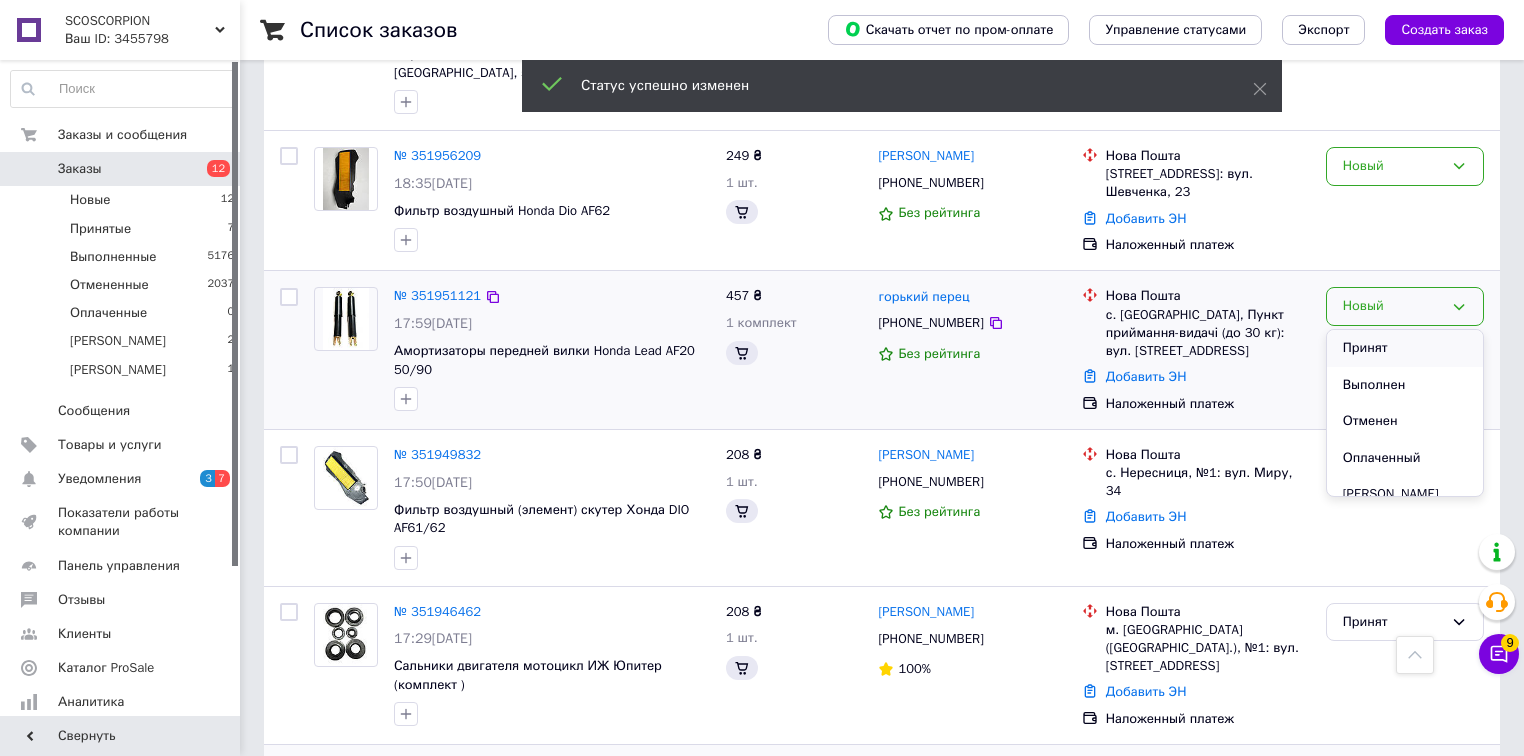 click on "Принят" at bounding box center (1405, 348) 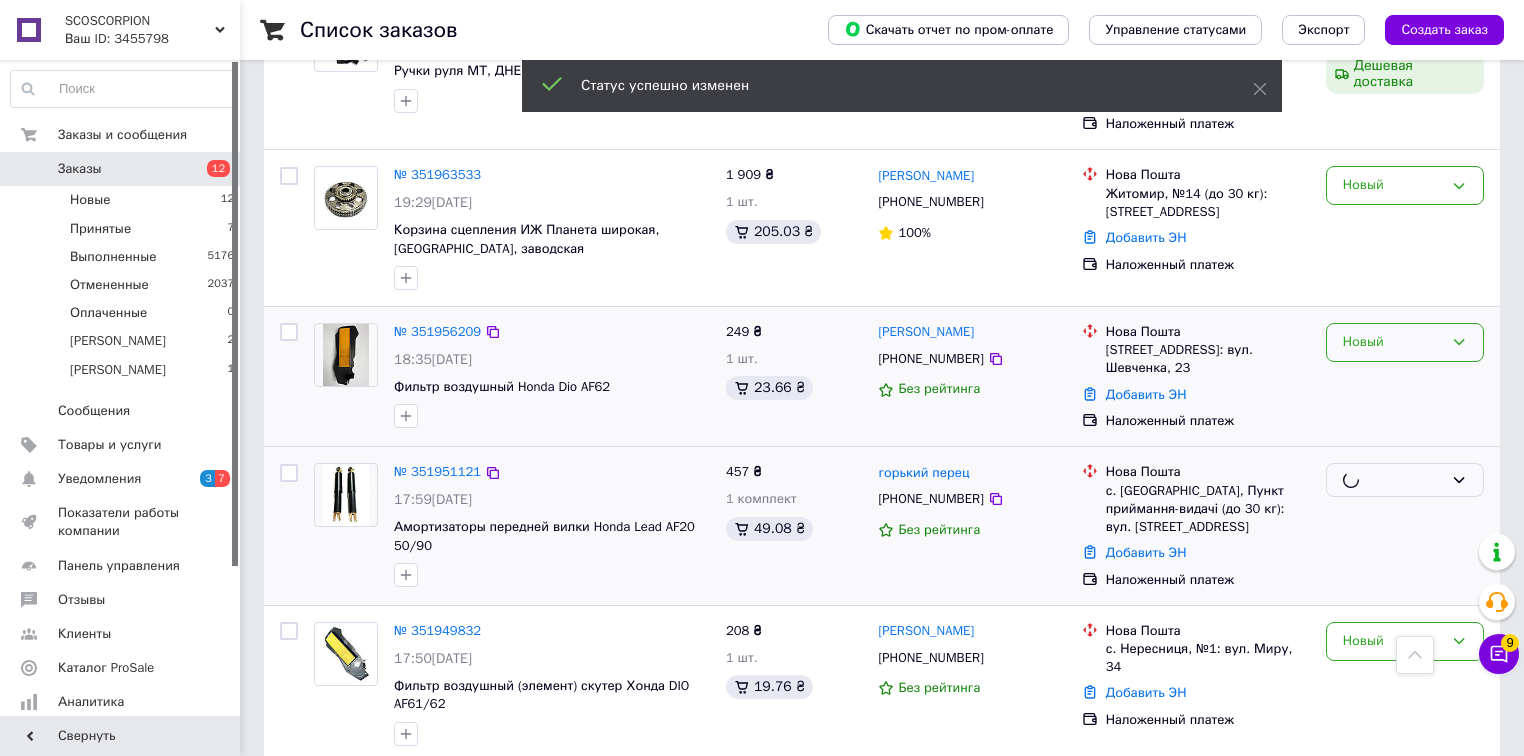 scroll, scrollTop: 880, scrollLeft: 0, axis: vertical 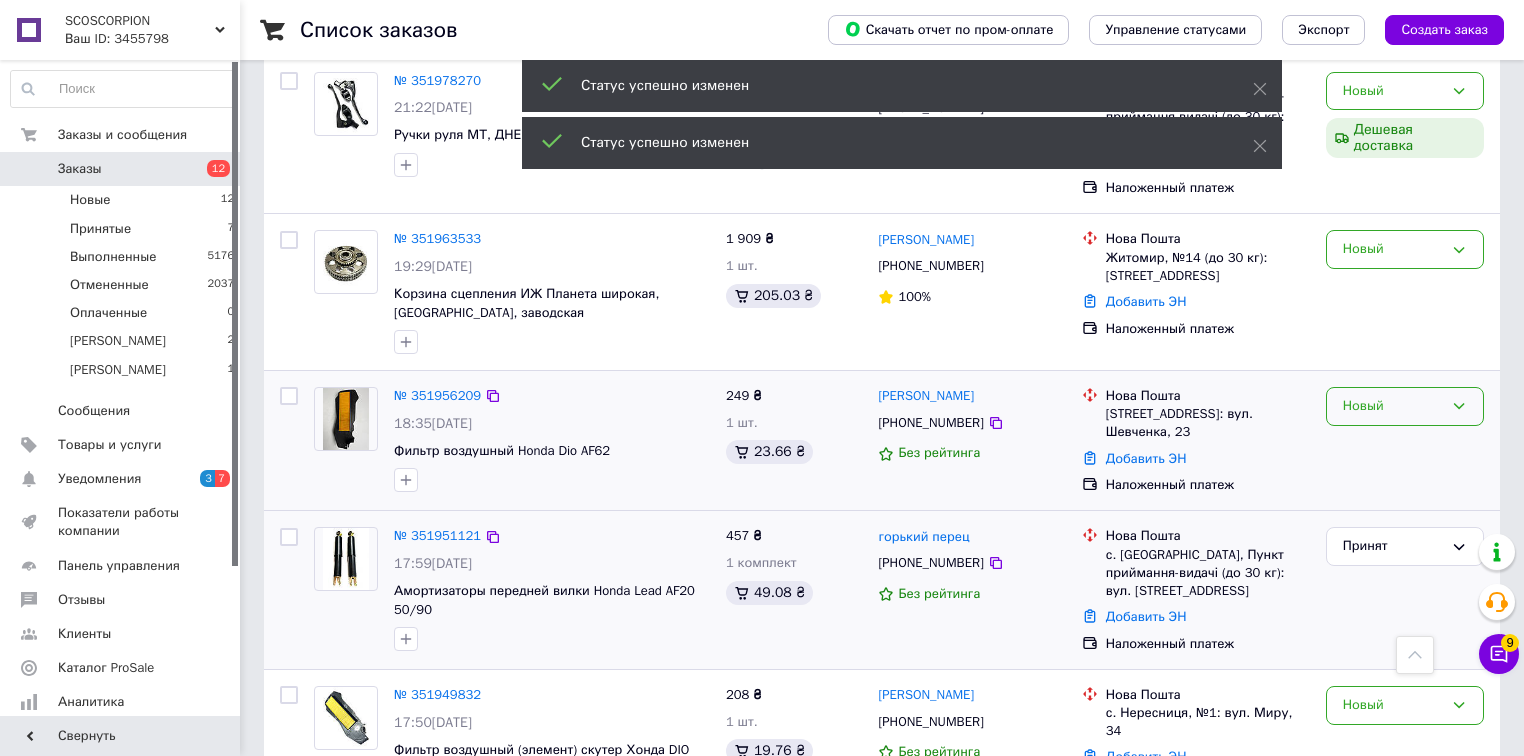 click on "Новый" at bounding box center (1405, 406) 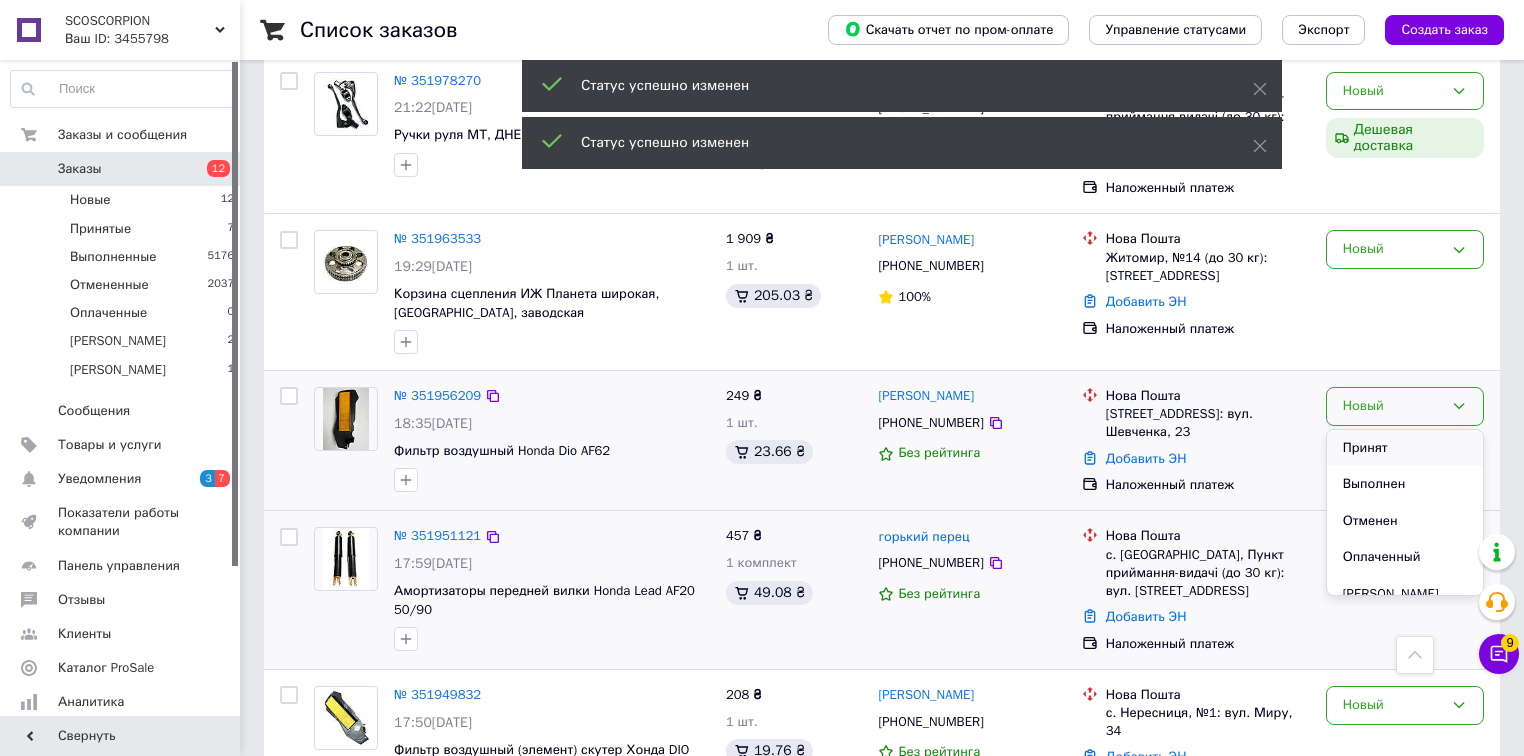 click on "Принят" at bounding box center (1405, 448) 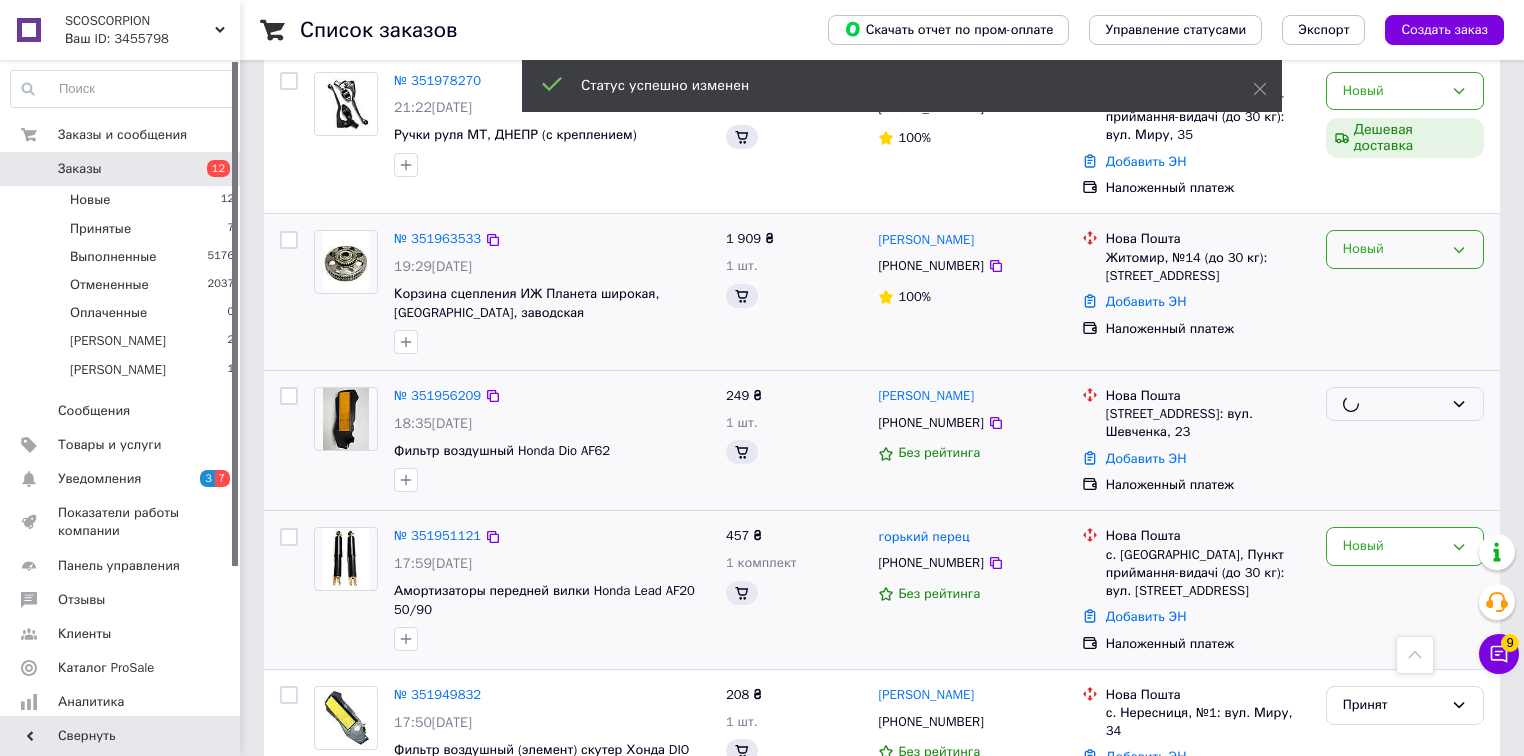 scroll, scrollTop: 720, scrollLeft: 0, axis: vertical 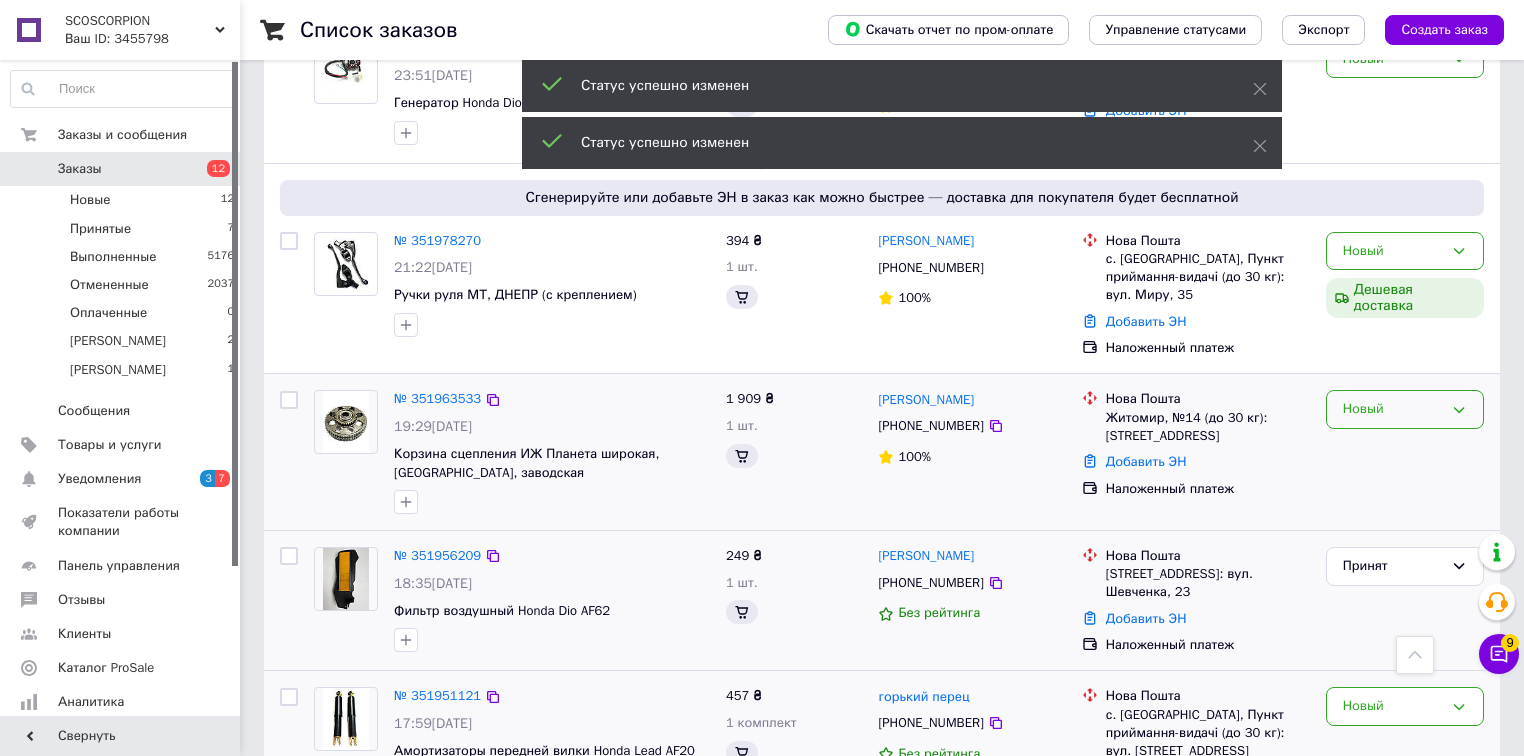 click on "Новый" at bounding box center (1405, 409) 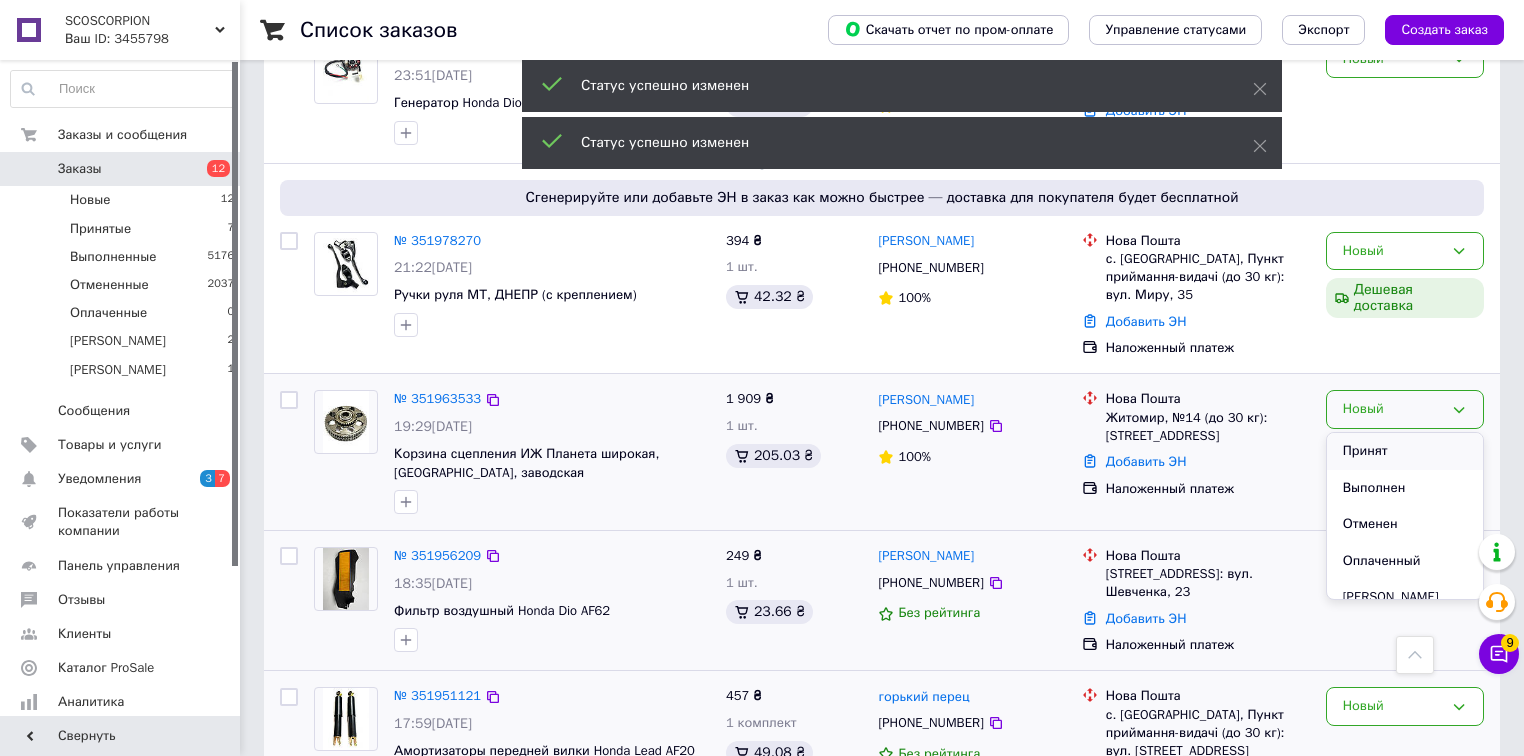 click on "Принят" at bounding box center (1405, 451) 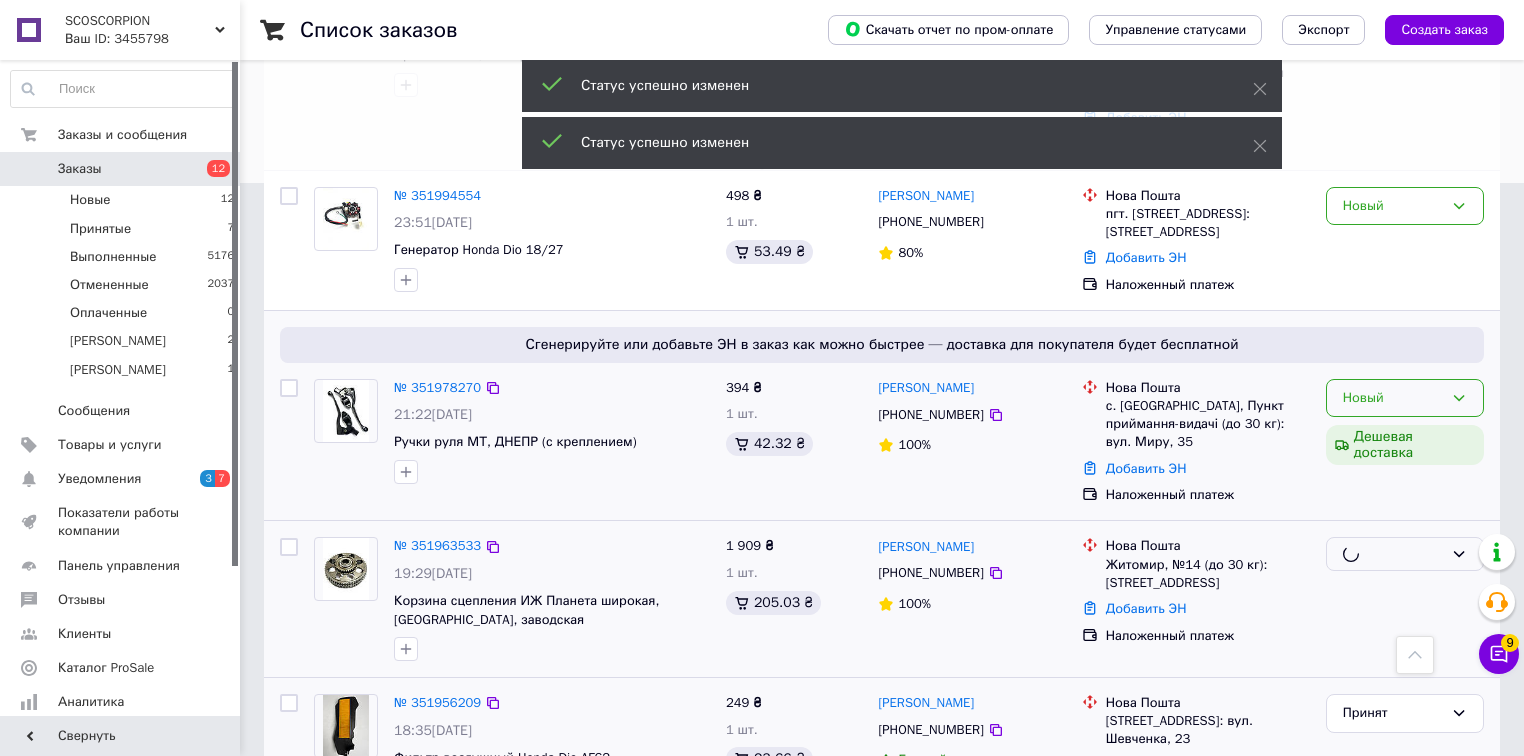 scroll, scrollTop: 560, scrollLeft: 0, axis: vertical 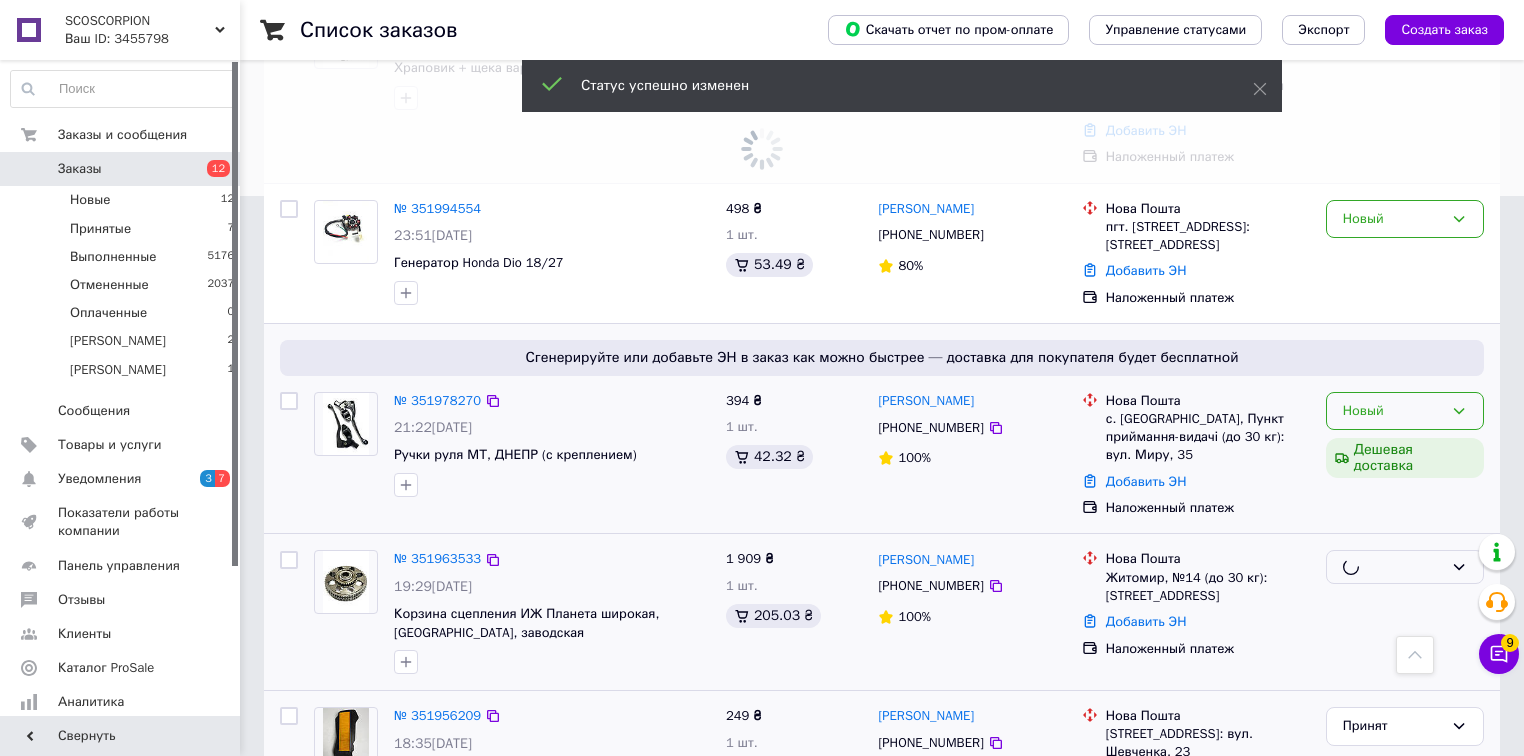 click on "Новый" at bounding box center [1393, 411] 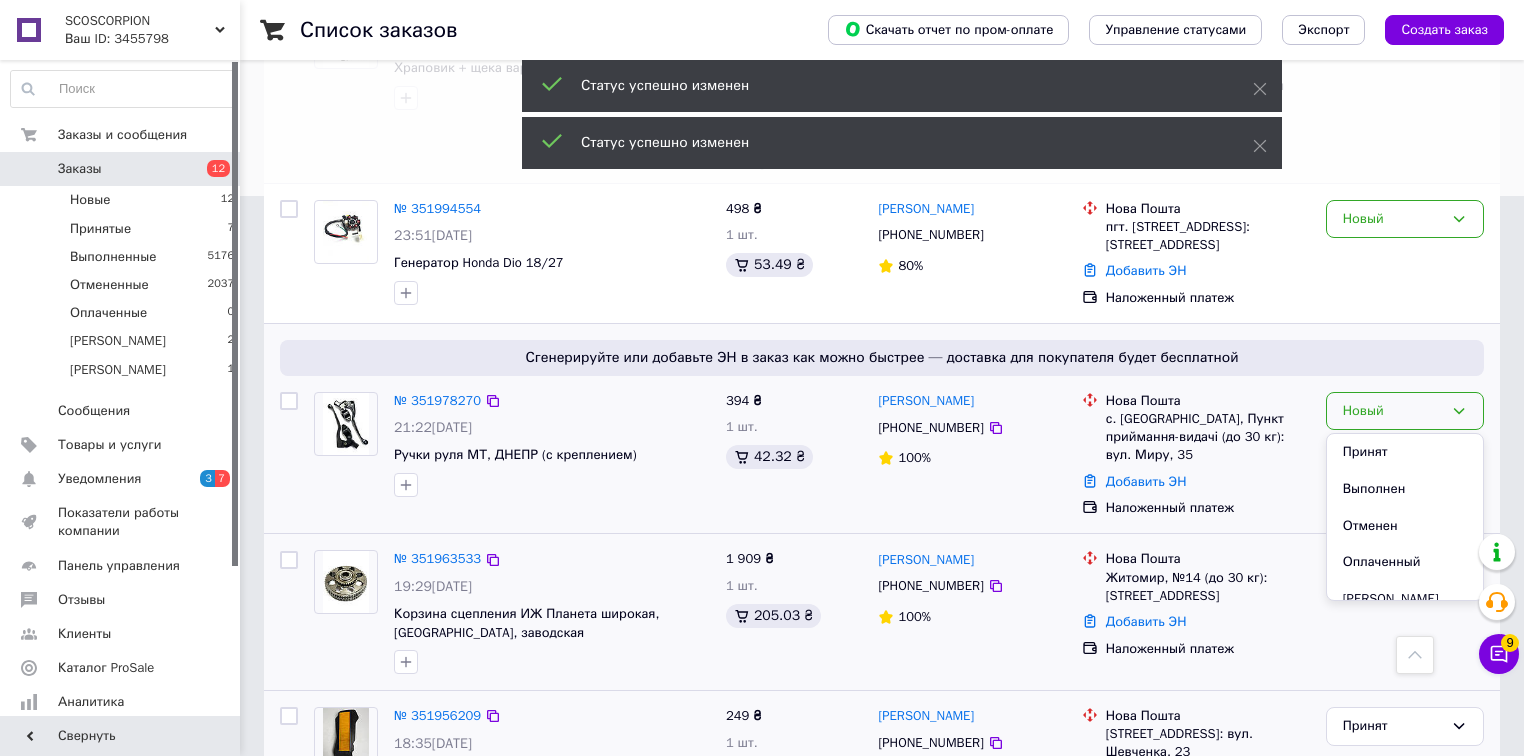 click on "Новый Принят Выполнен Отменен Оплаченный [PERSON_NAME] Дешевая доставка" at bounding box center (1405, 455) 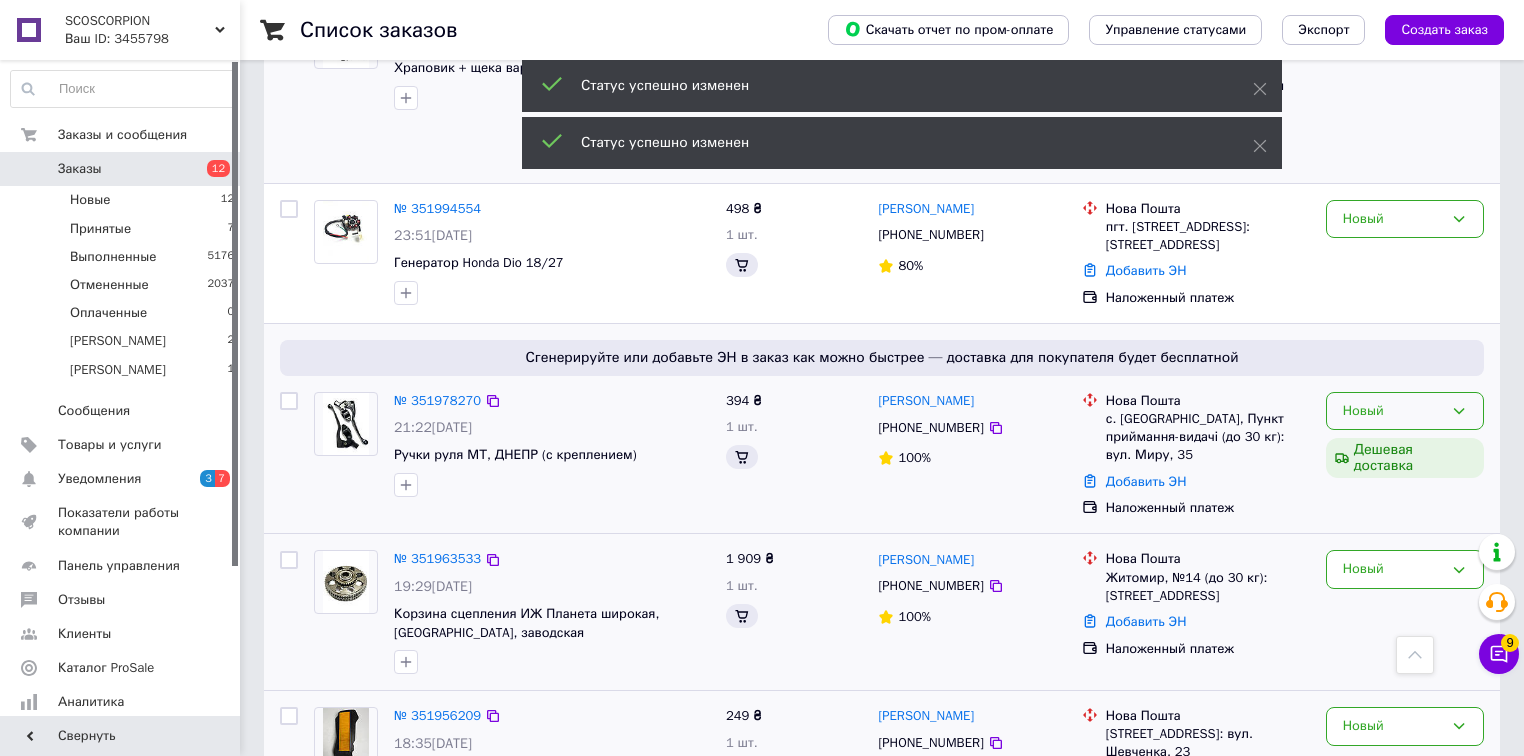 click on "Новый" at bounding box center [1393, 411] 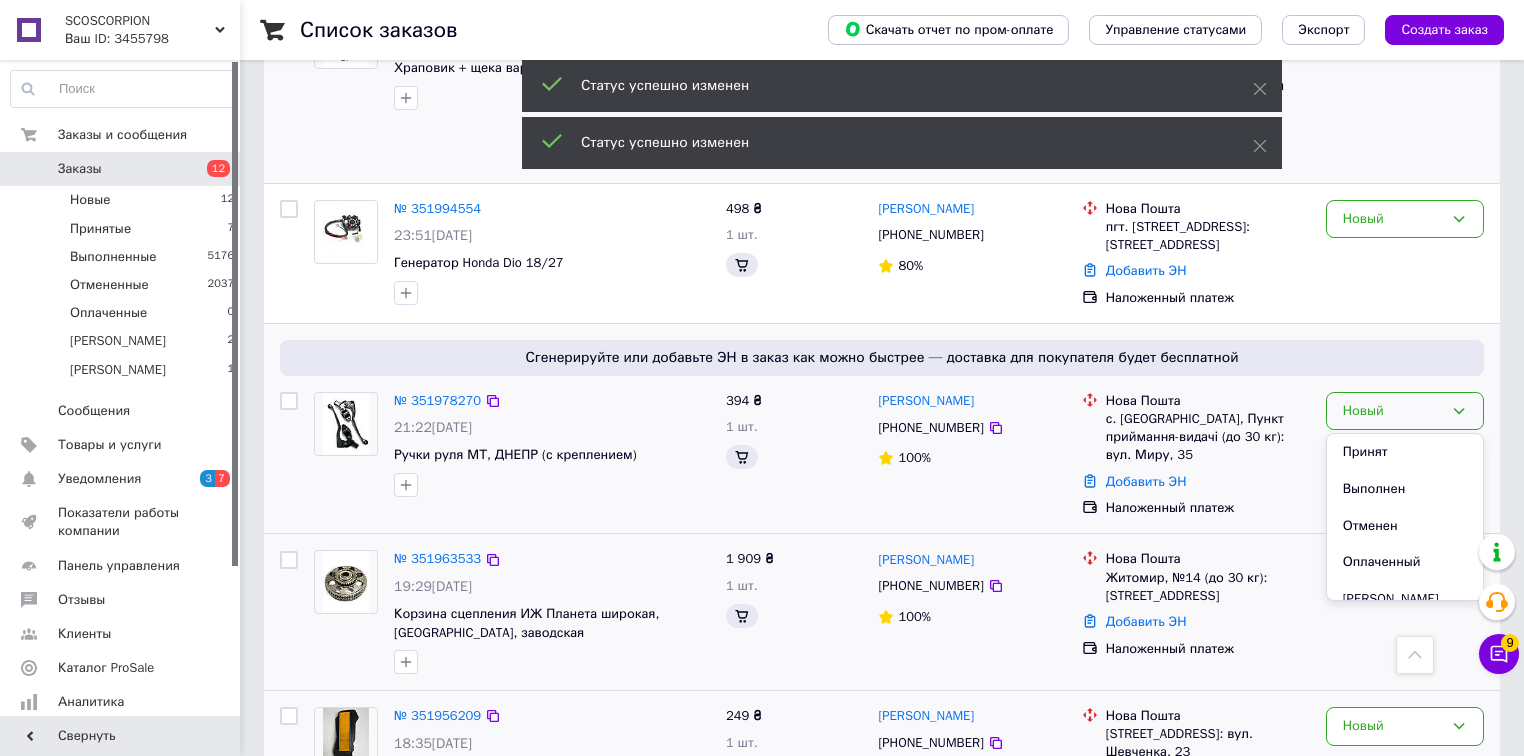 click on "Принят" at bounding box center [1405, 452] 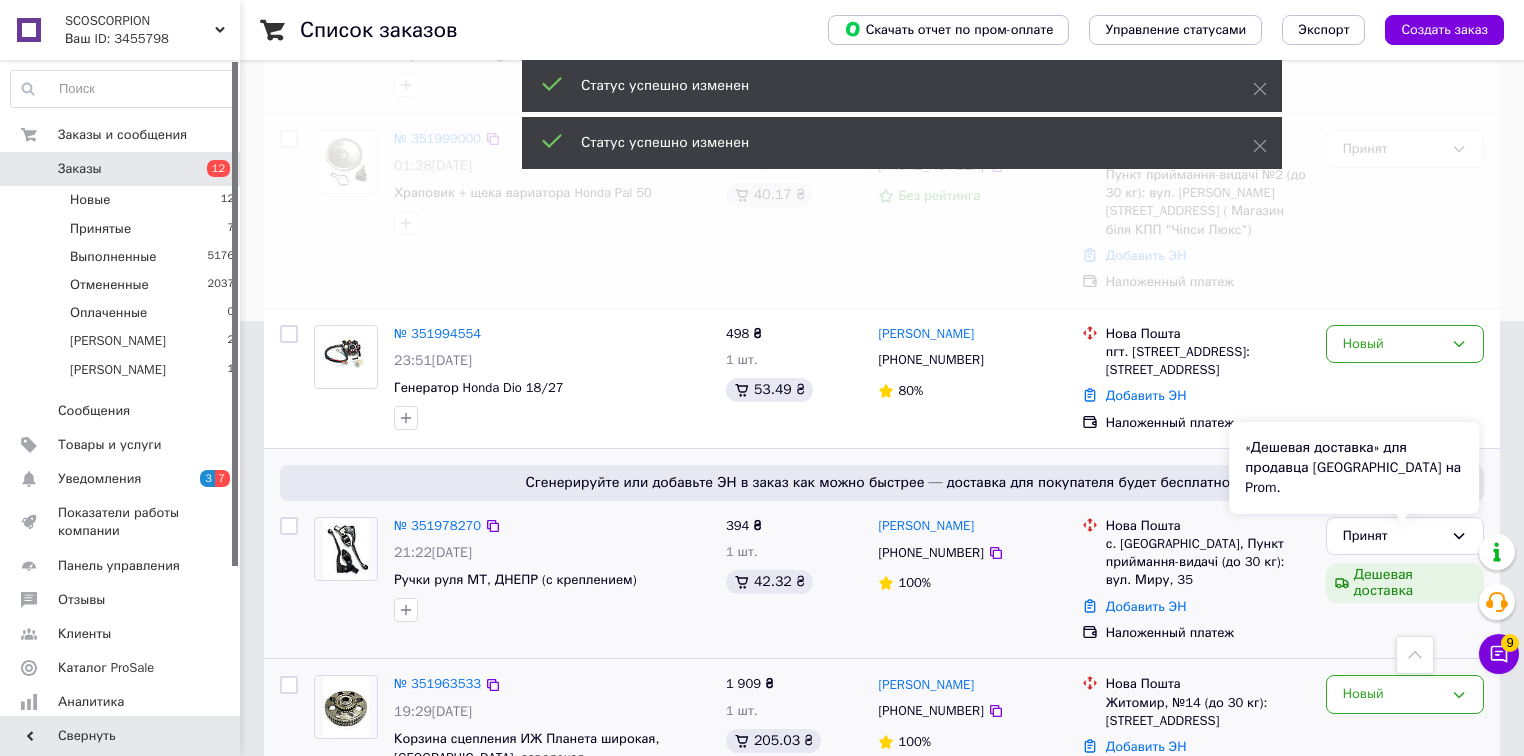 scroll, scrollTop: 400, scrollLeft: 0, axis: vertical 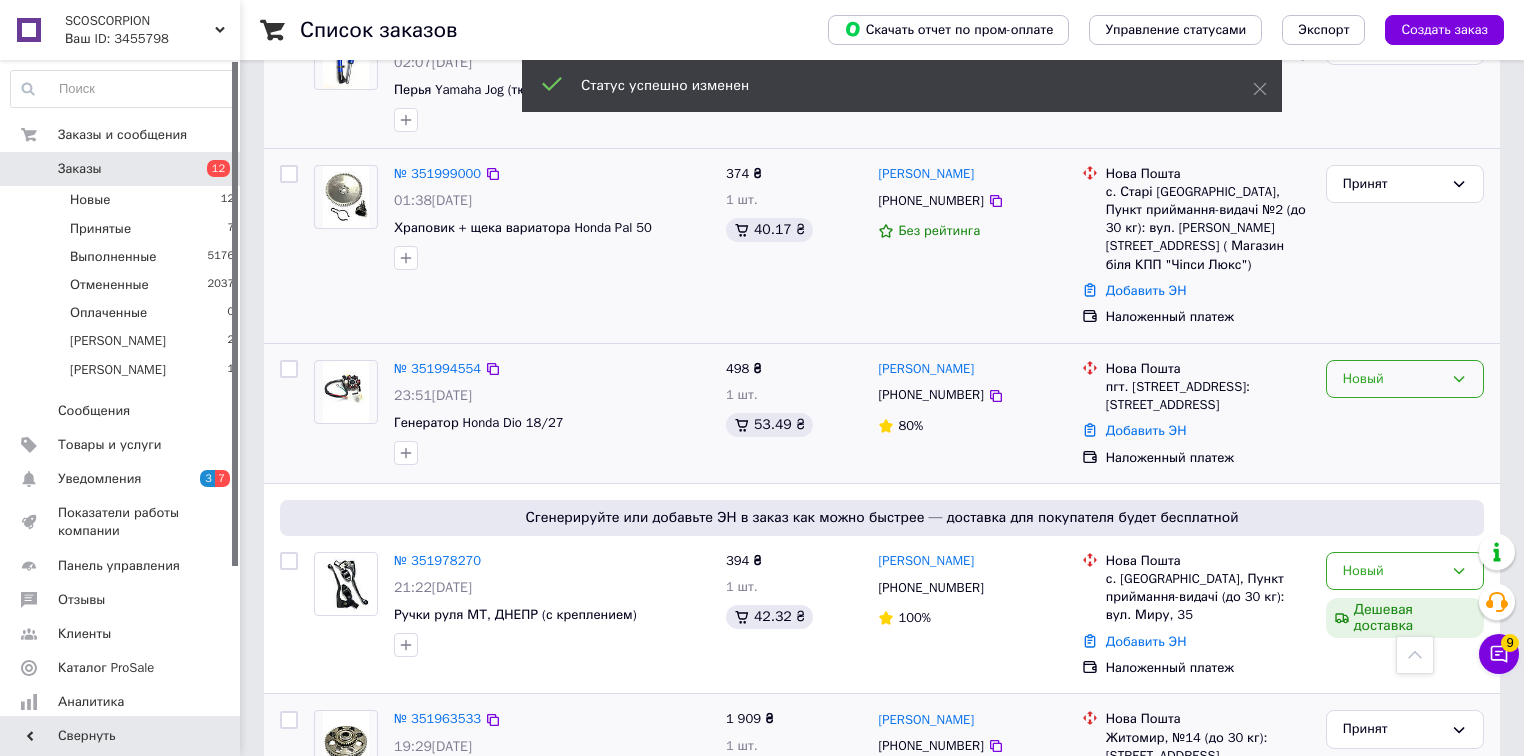 click on "Новый" at bounding box center (1393, 379) 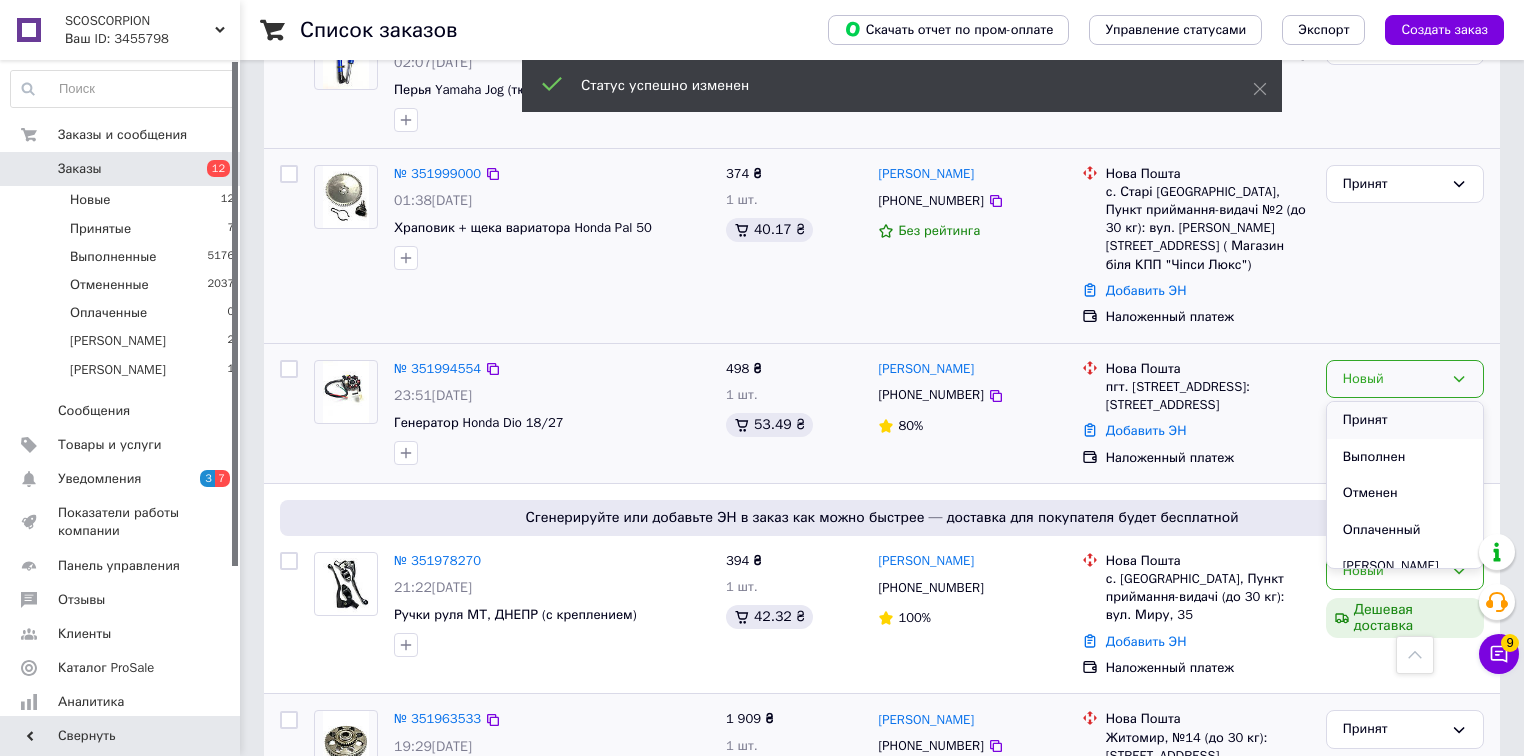 click on "Принят" at bounding box center [1405, 420] 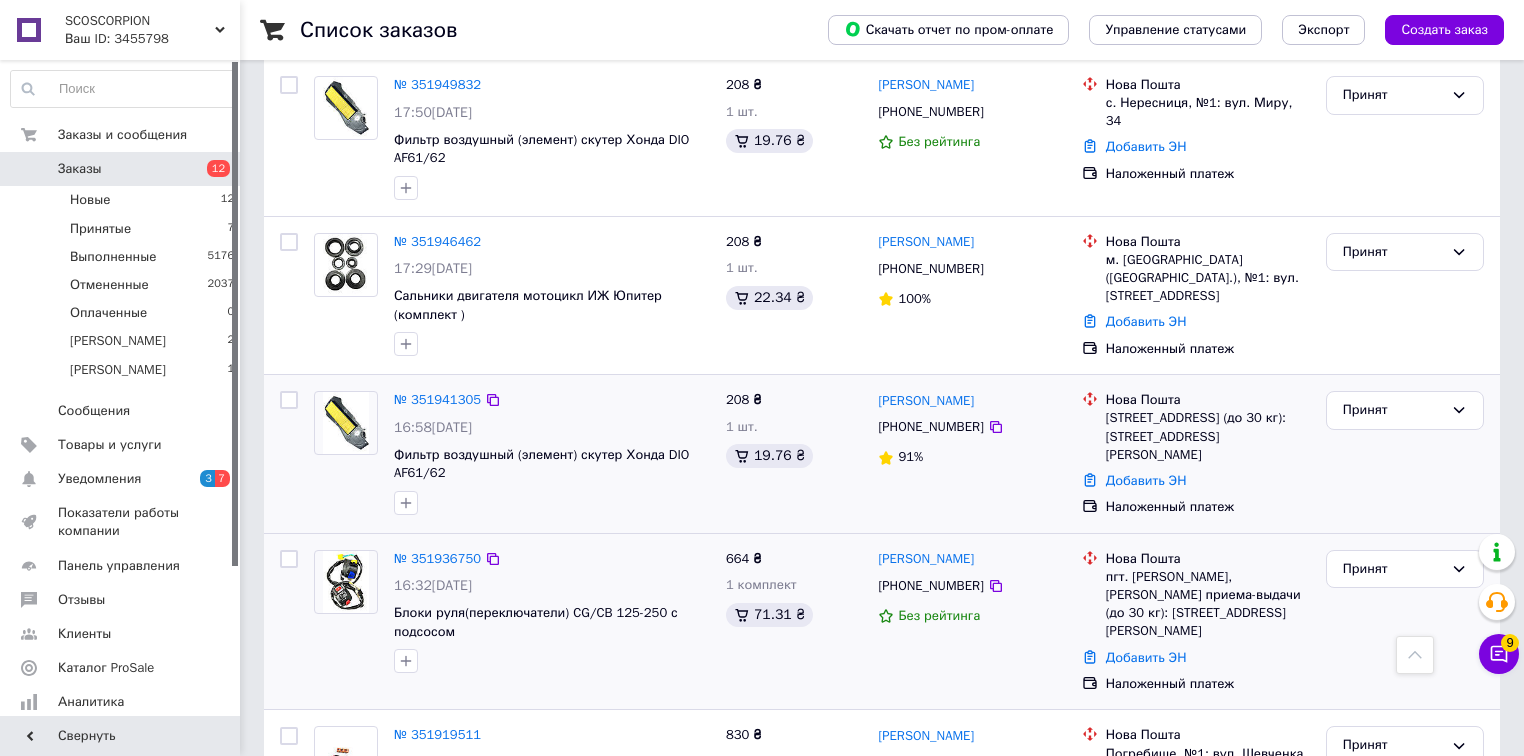 scroll, scrollTop: 1520, scrollLeft: 0, axis: vertical 